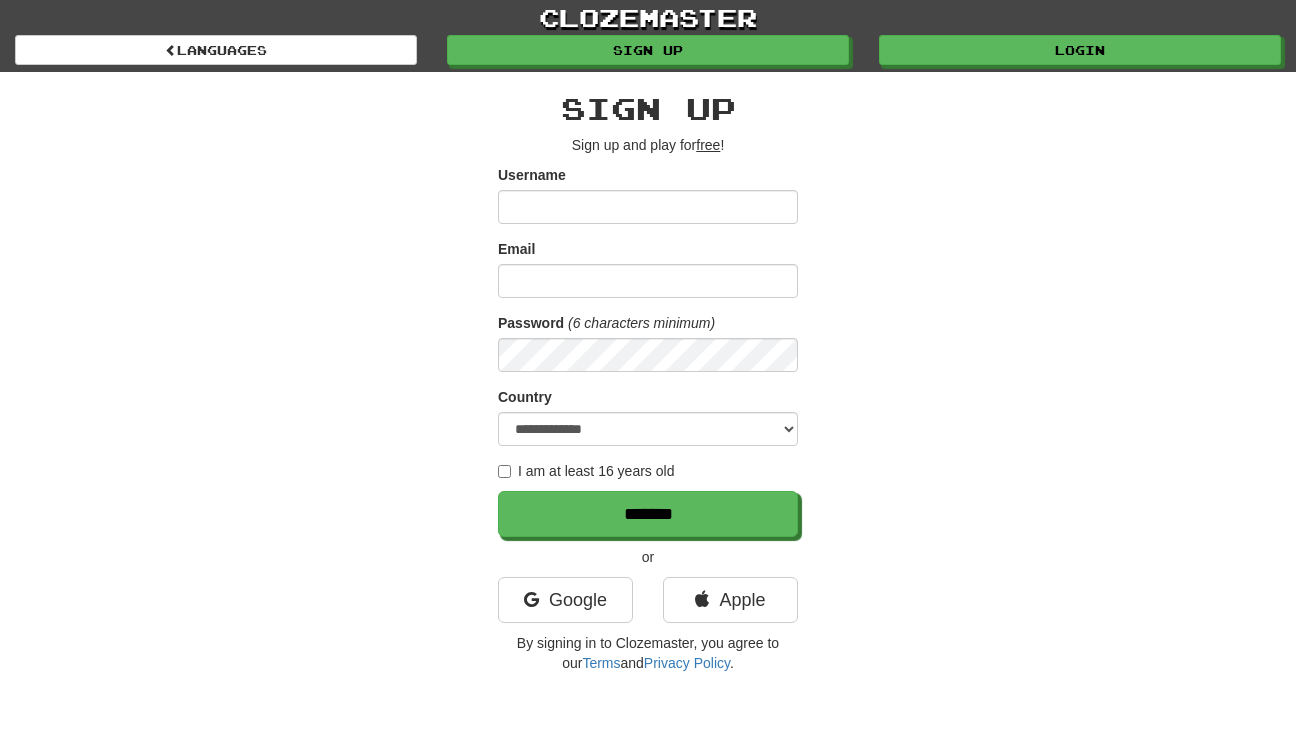 scroll, scrollTop: 0, scrollLeft: 0, axis: both 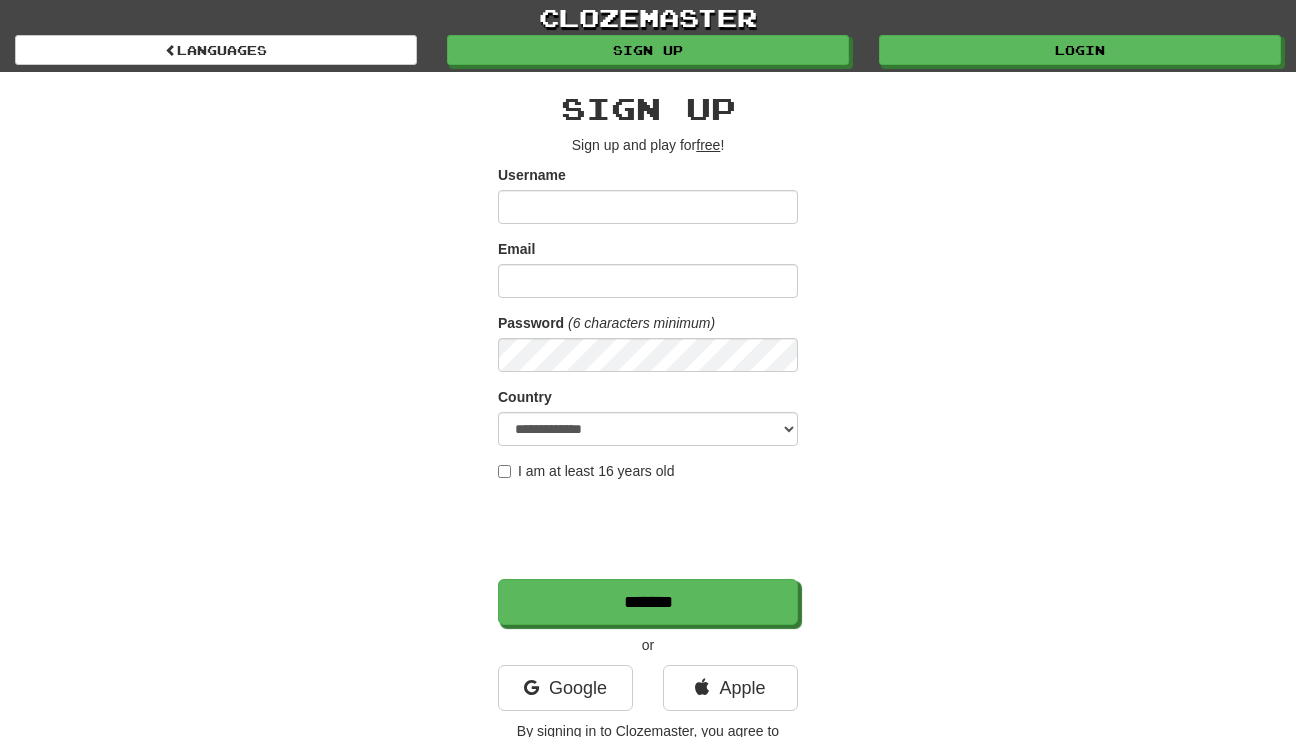 click on "Username" at bounding box center [648, 194] 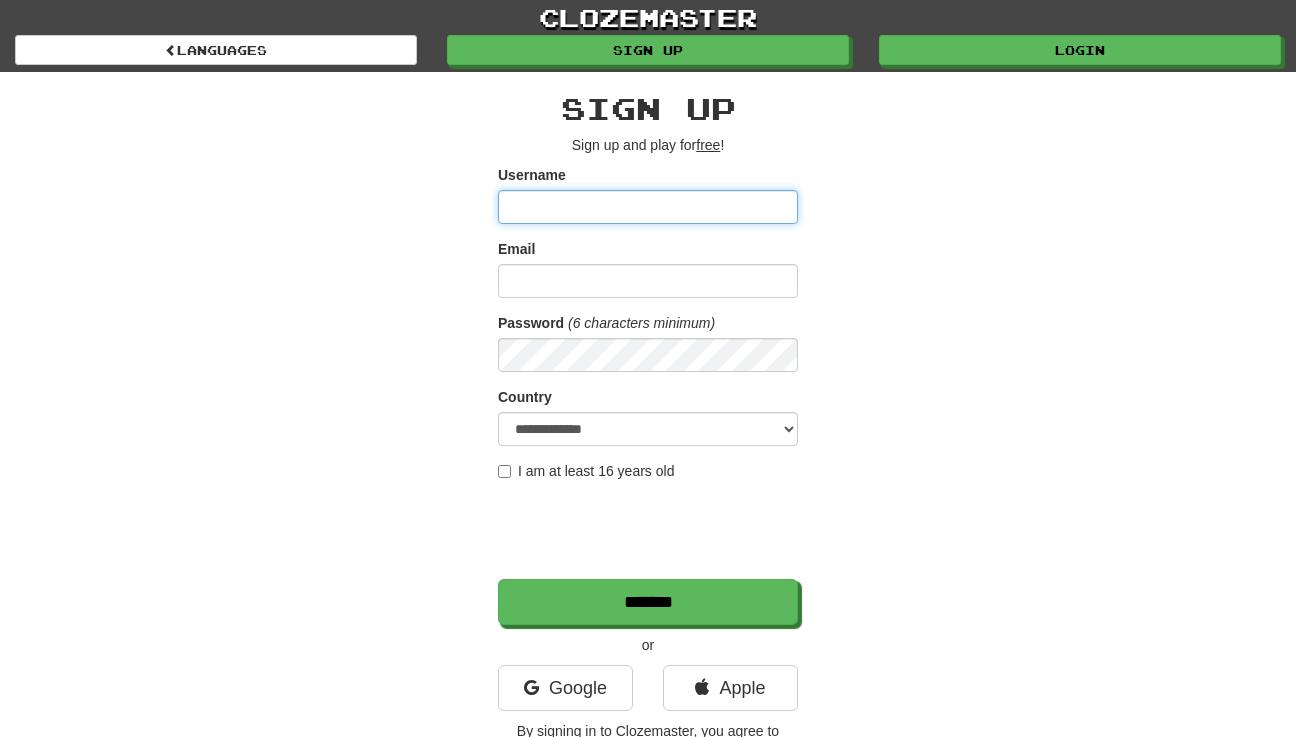 click on "Username" at bounding box center (648, 207) 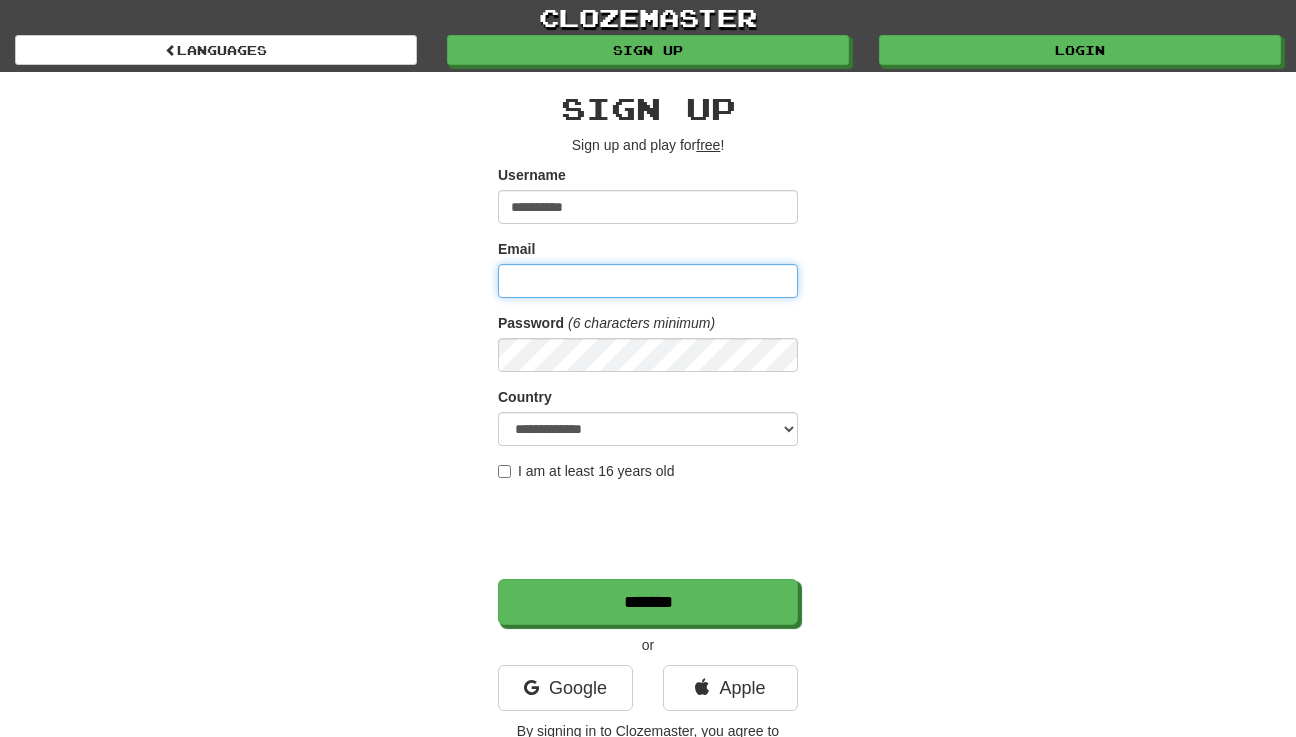 click on "Email" at bounding box center [648, 281] 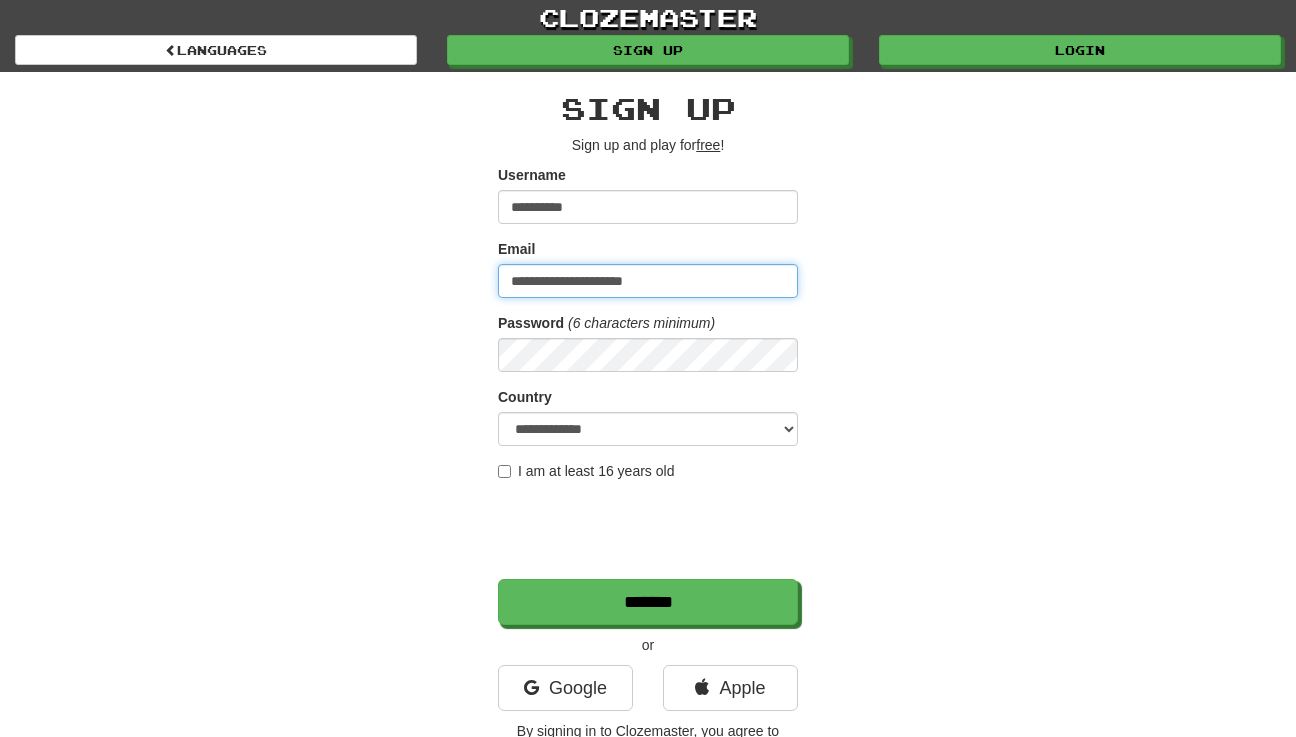 type on "**********" 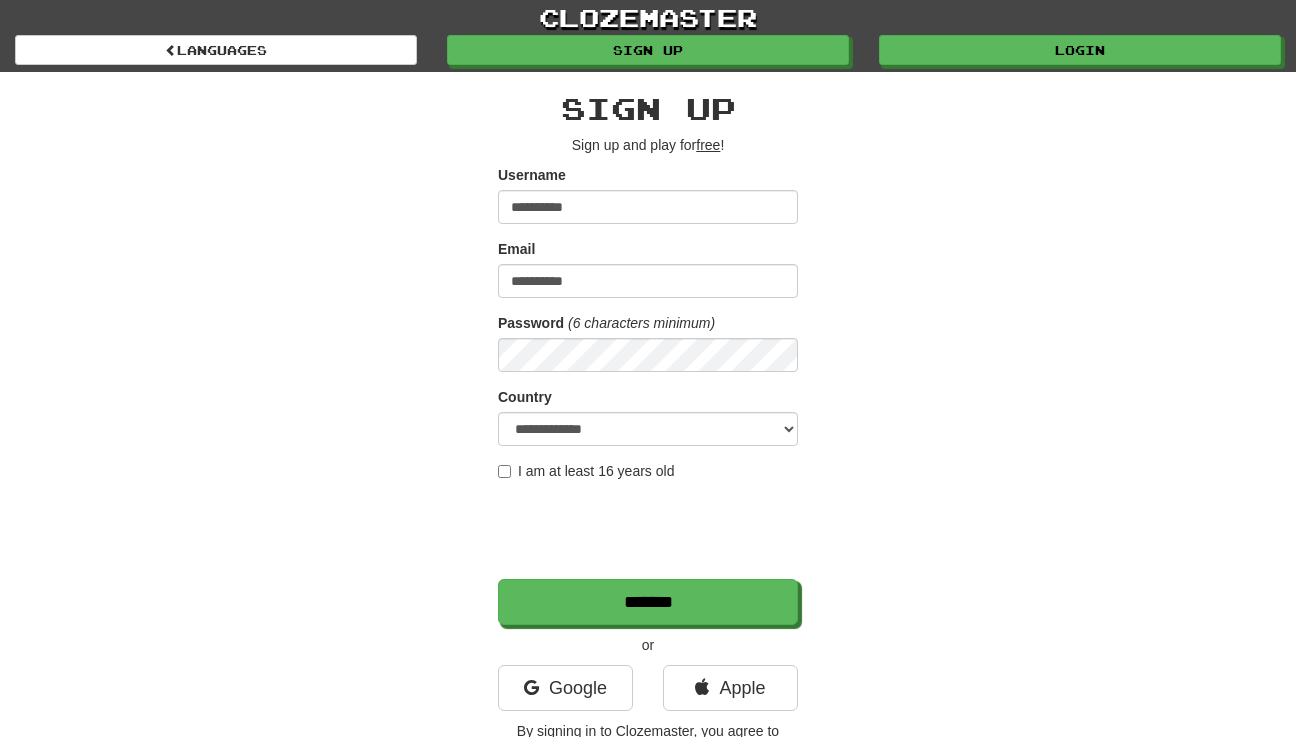 click on "I am at least 16 years old" at bounding box center (586, 471) 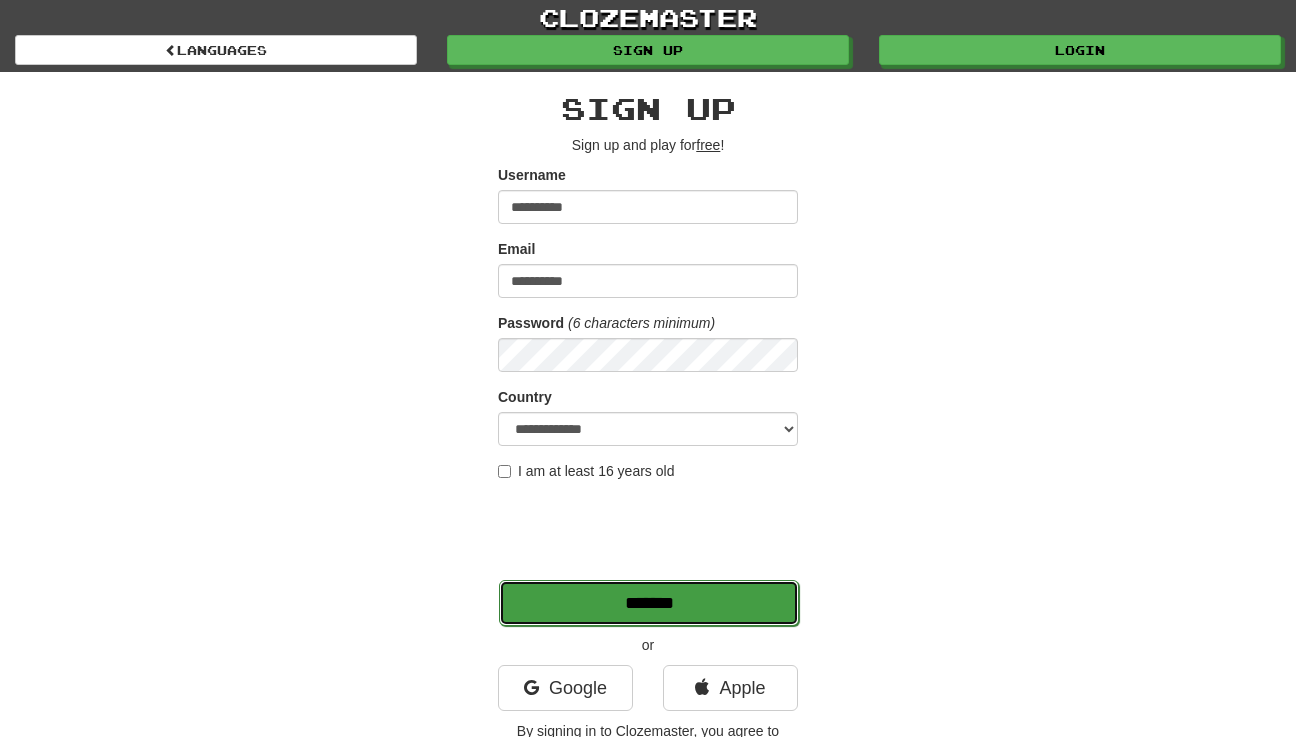 click on "*******" at bounding box center [649, 603] 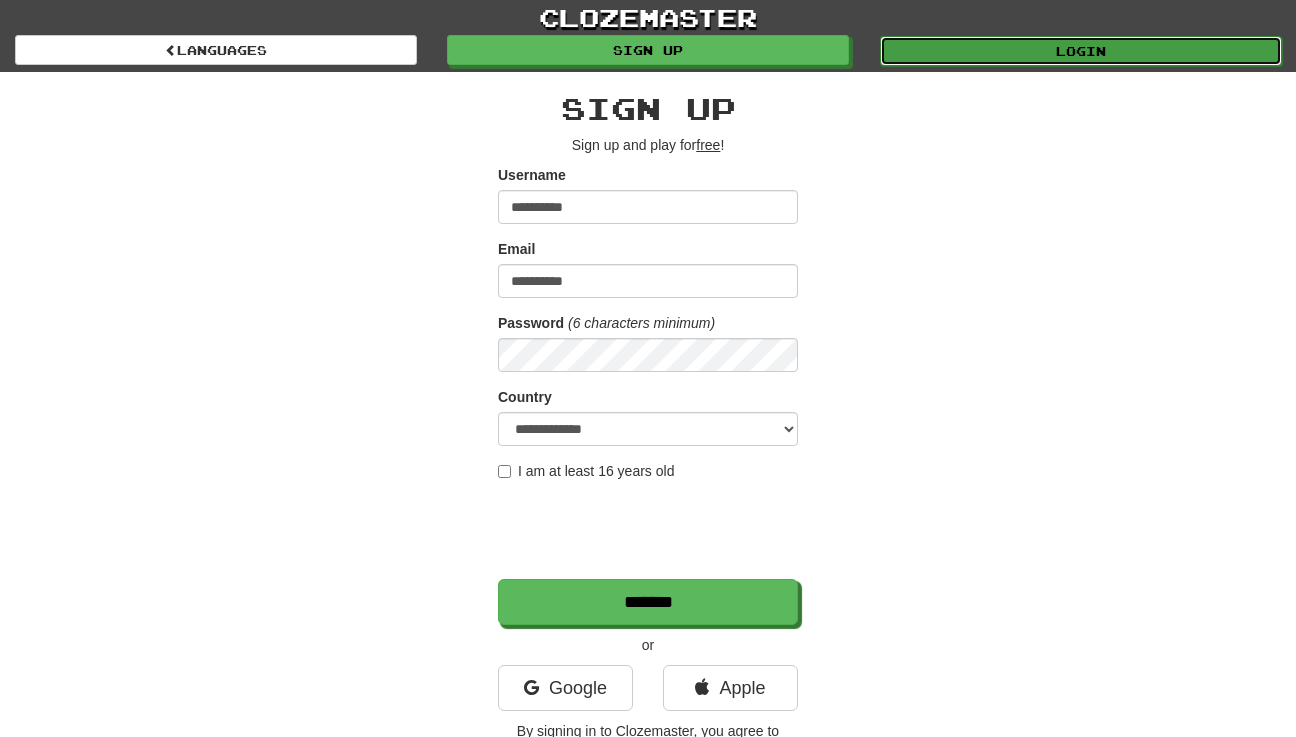 click on "Login" at bounding box center [1081, 51] 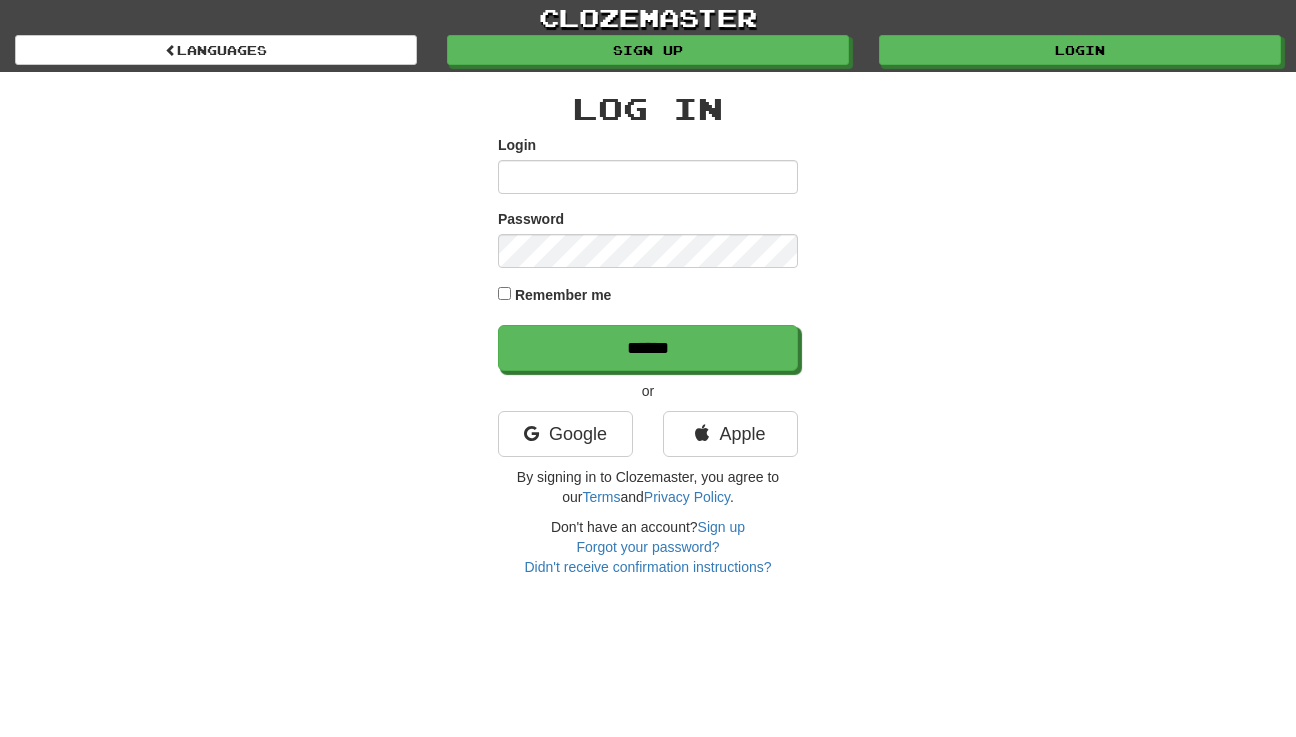 scroll, scrollTop: 0, scrollLeft: 0, axis: both 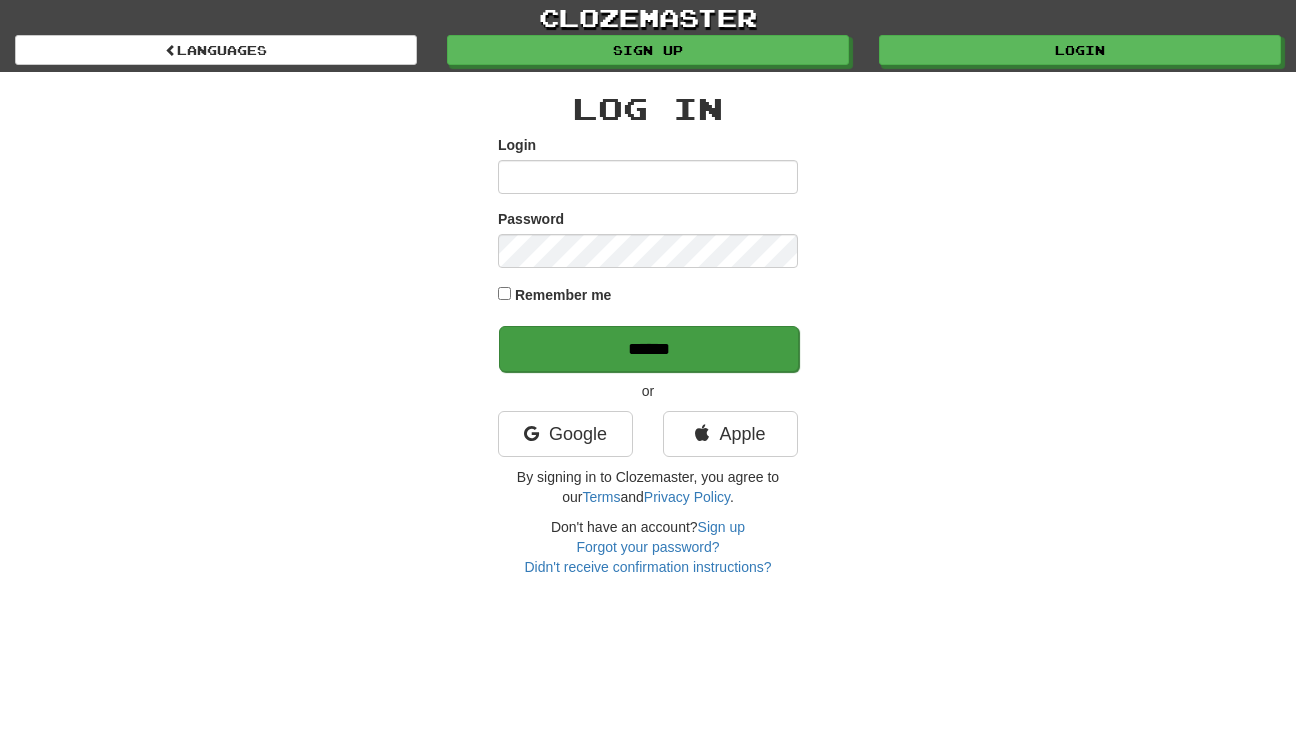 type on "**********" 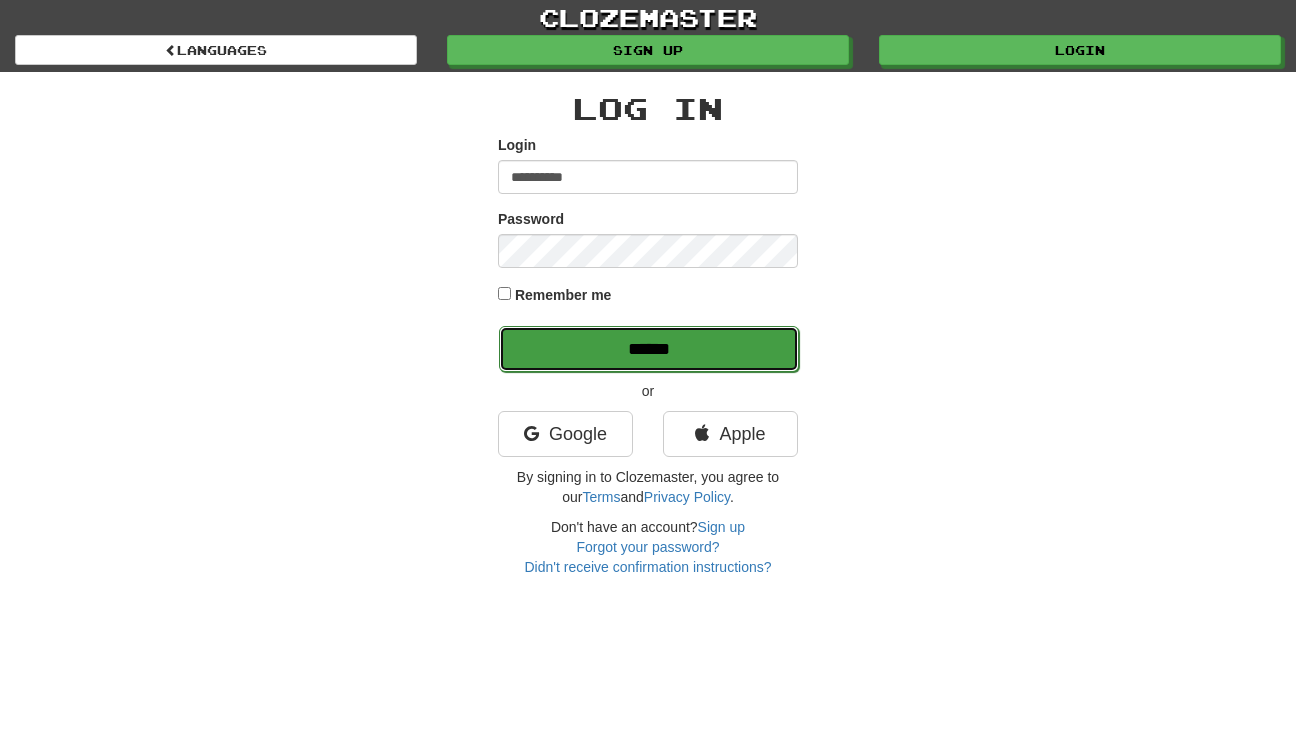 click on "******" at bounding box center (649, 349) 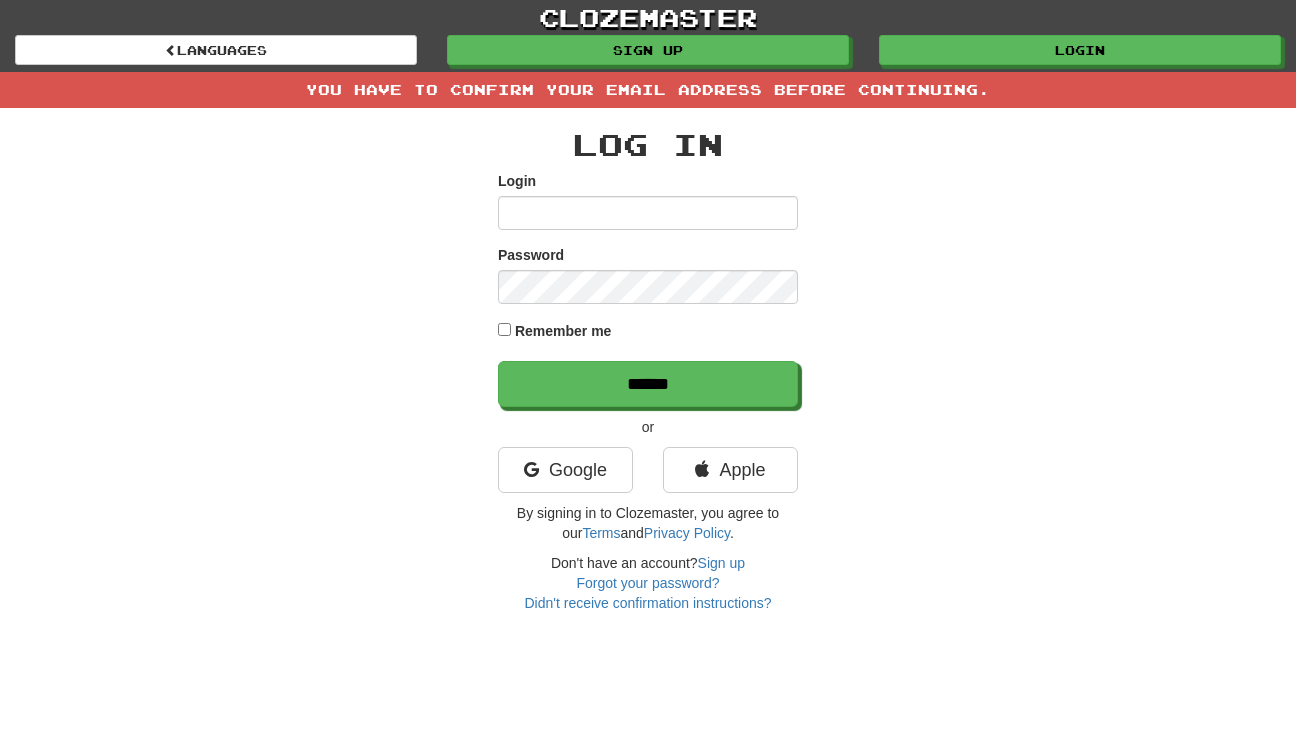 scroll, scrollTop: 0, scrollLeft: 0, axis: both 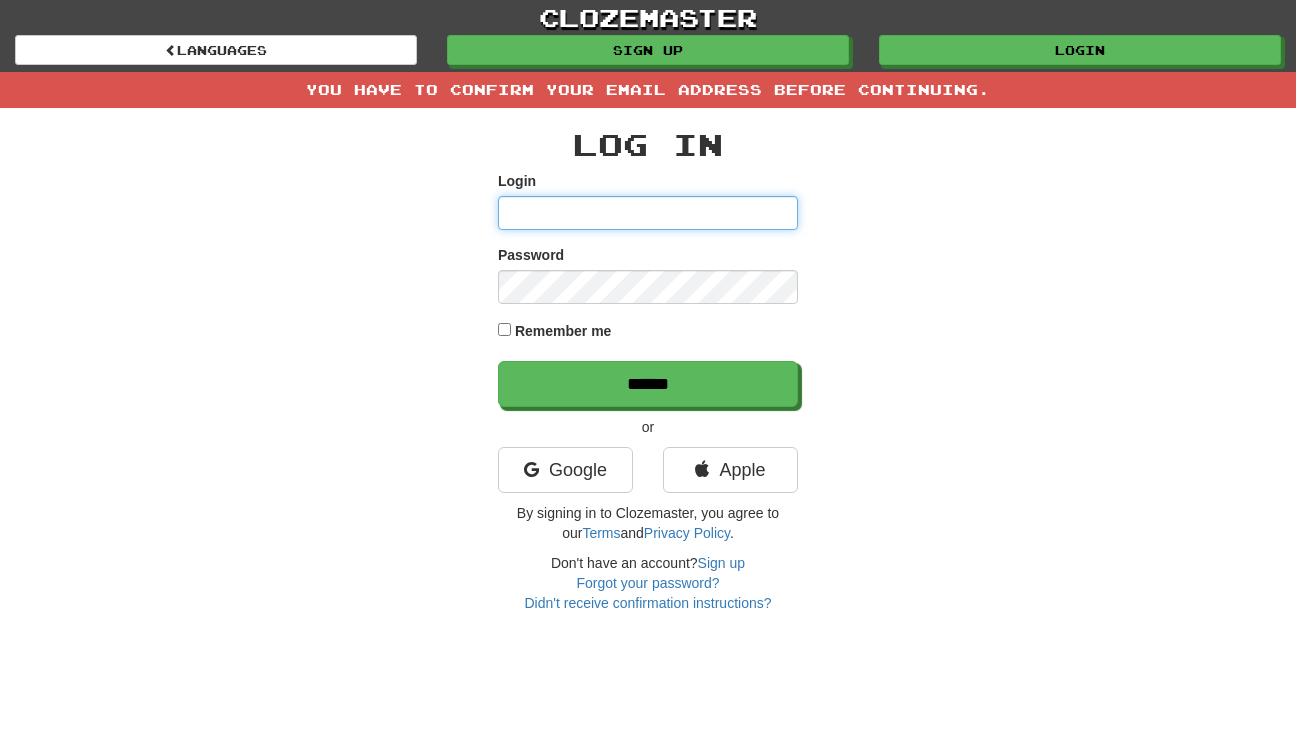 type on "**********" 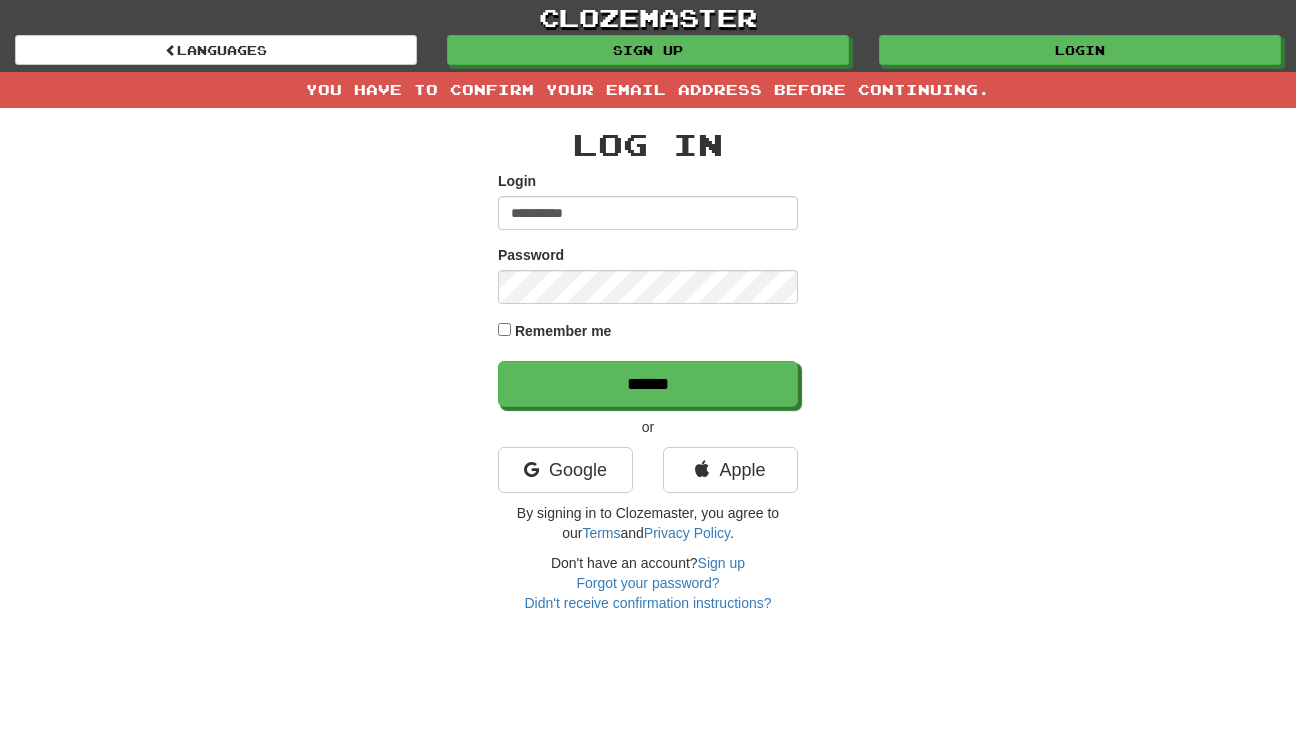 click on "You have to confirm your email address before continuing." at bounding box center [648, 90] 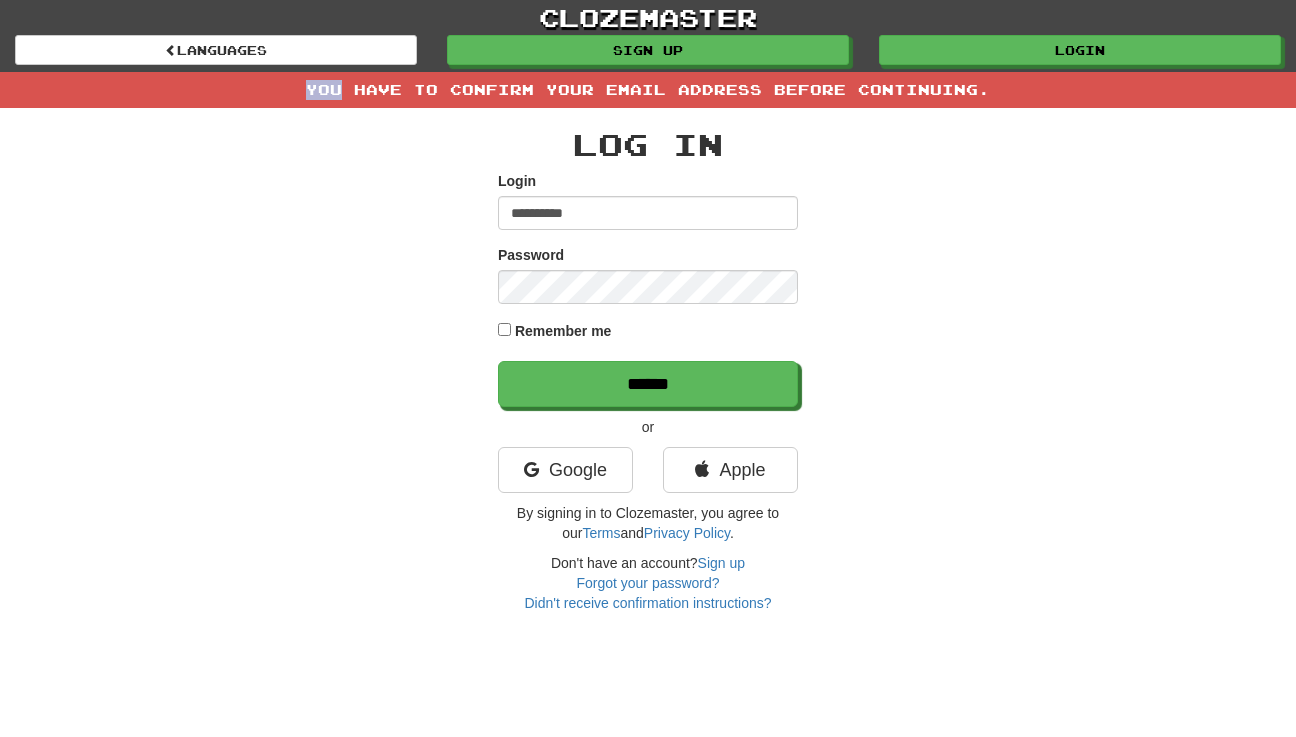 click on "You have to confirm your email address before continuing." at bounding box center [648, 90] 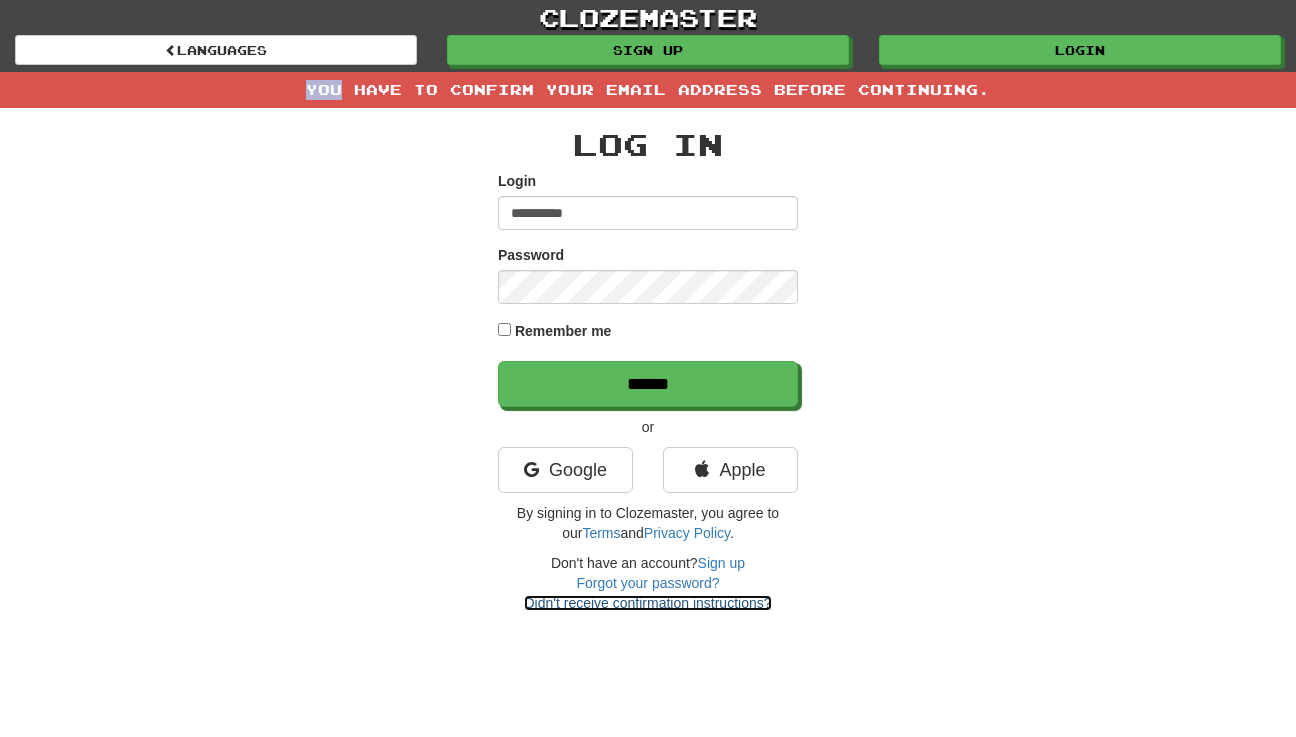 click on "Didn't receive confirmation instructions?" at bounding box center [647, 603] 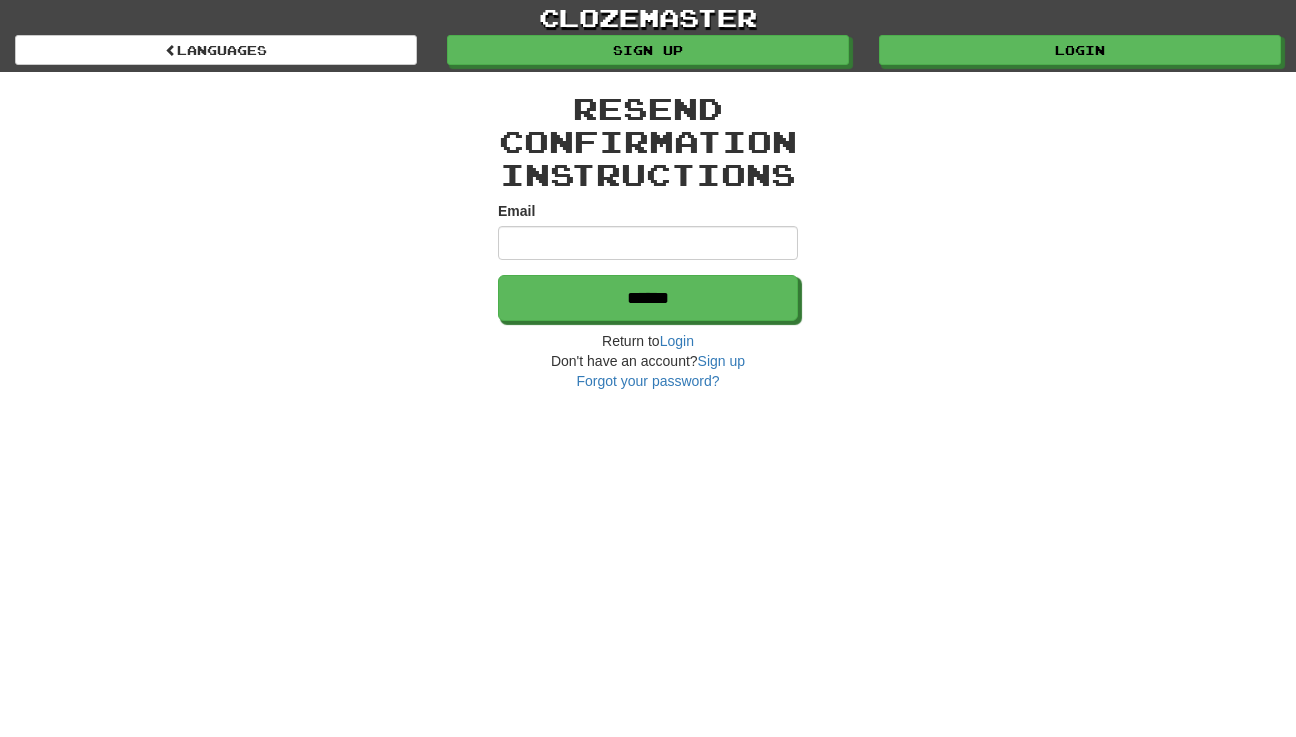 scroll, scrollTop: 0, scrollLeft: 0, axis: both 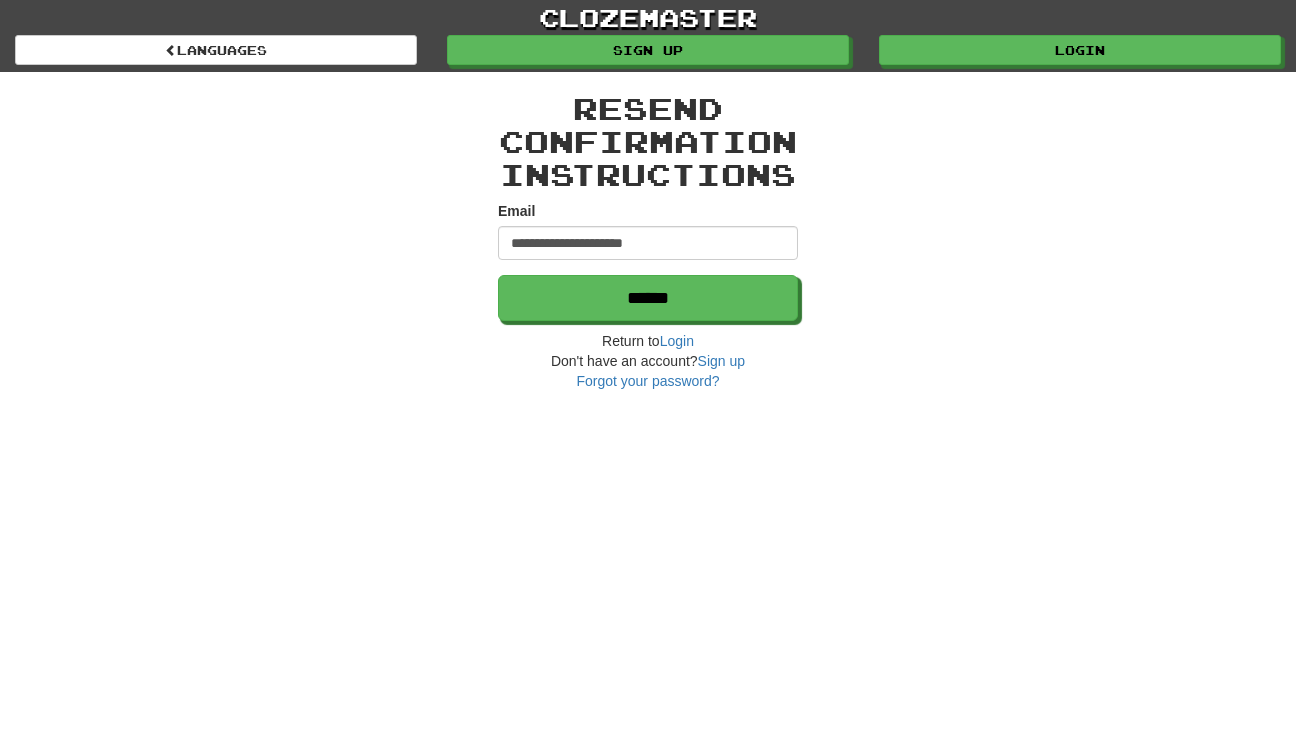 click on "**********" at bounding box center [648, 243] 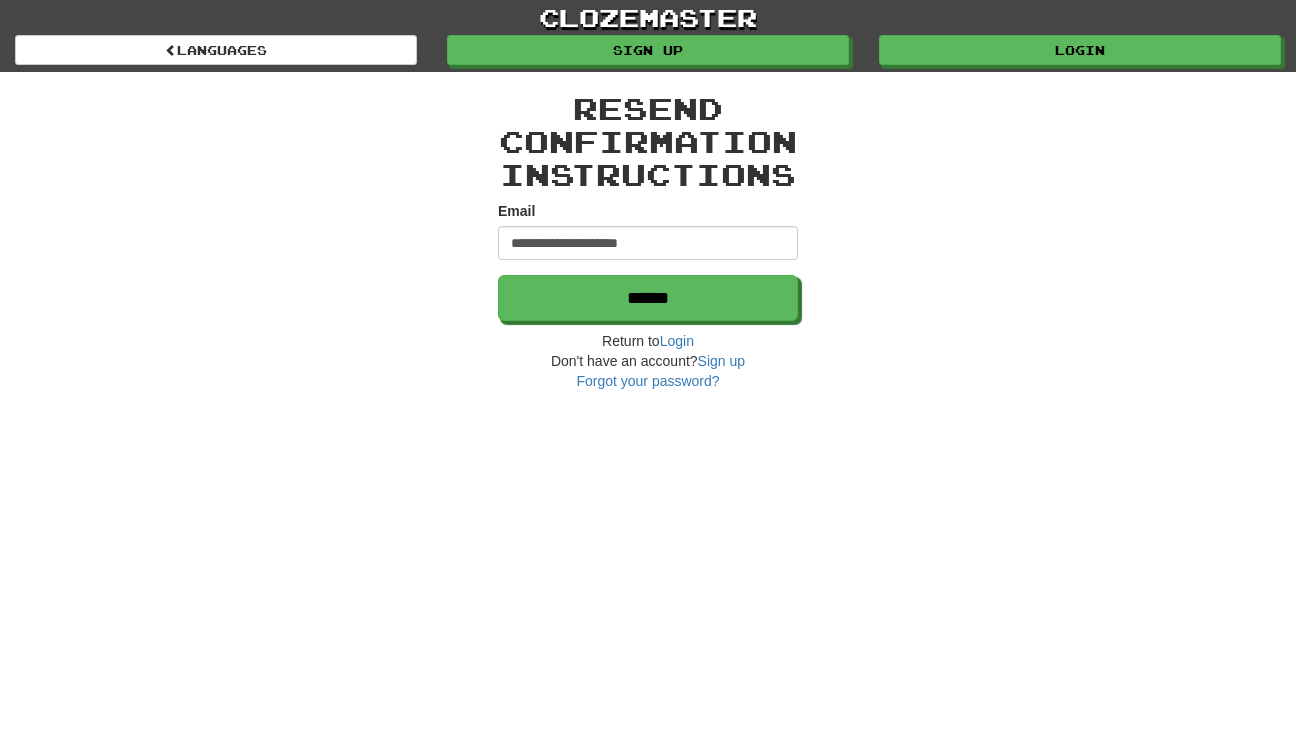 type on "**********" 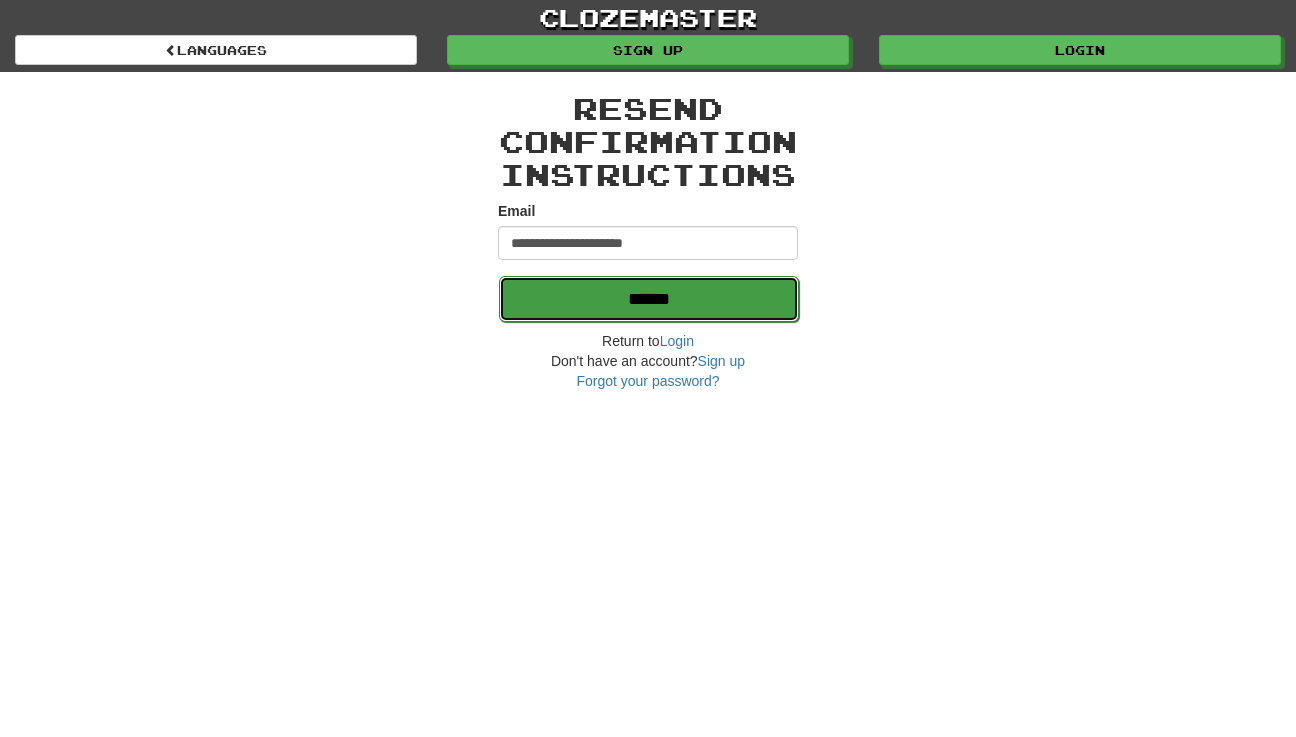 click on "******" at bounding box center [649, 299] 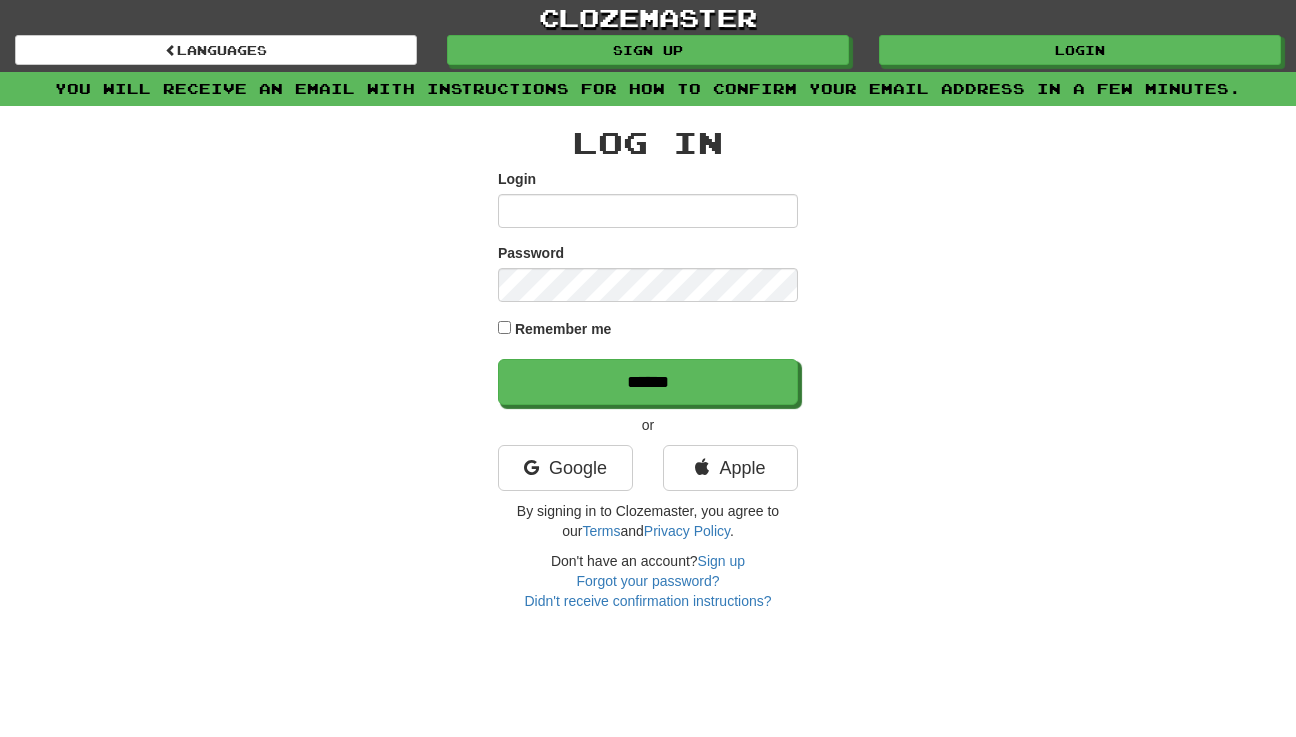 scroll, scrollTop: 0, scrollLeft: 0, axis: both 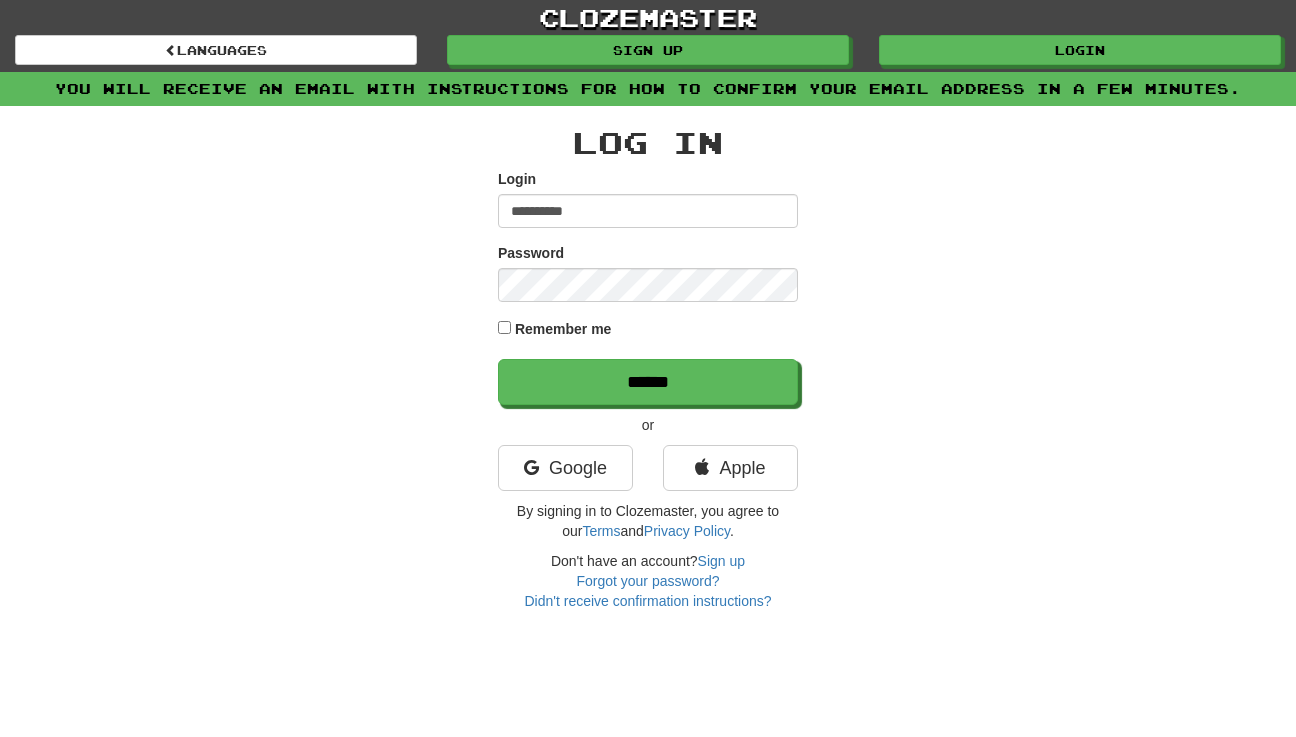 click on "**********" at bounding box center (648, 358) 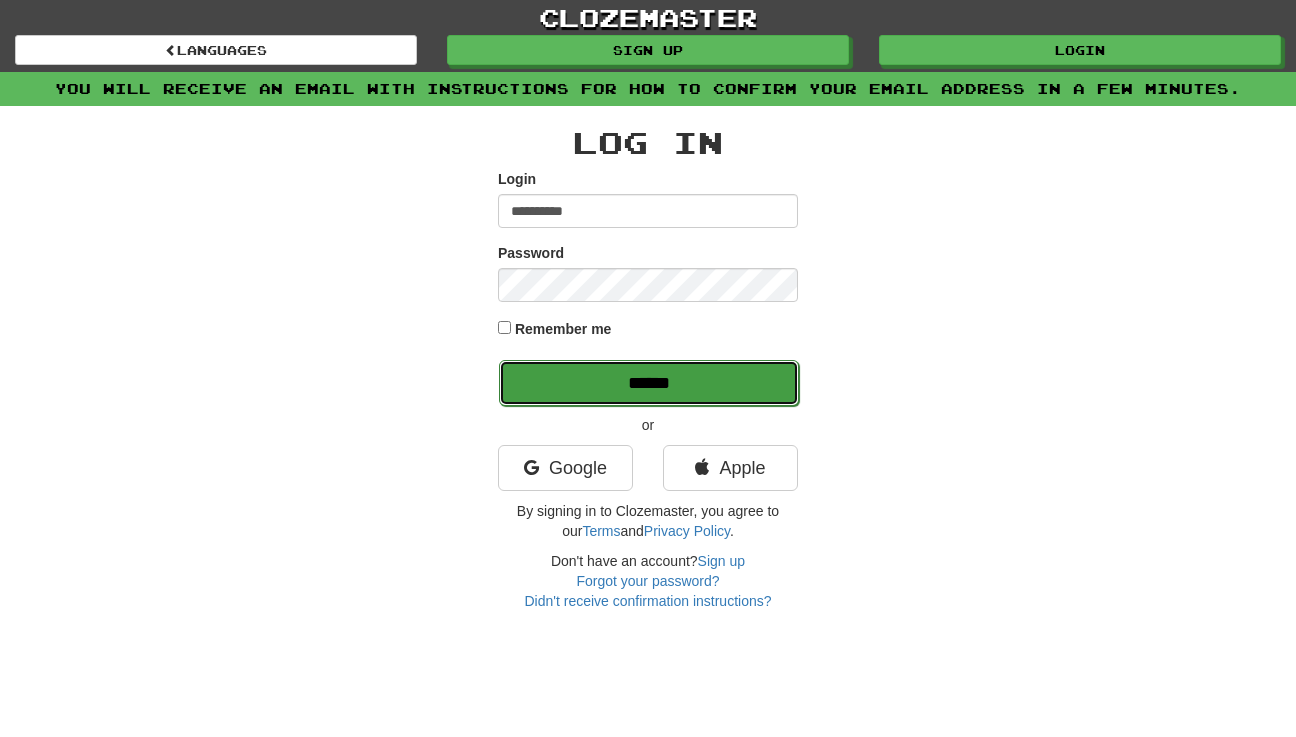 click on "******" at bounding box center [649, 383] 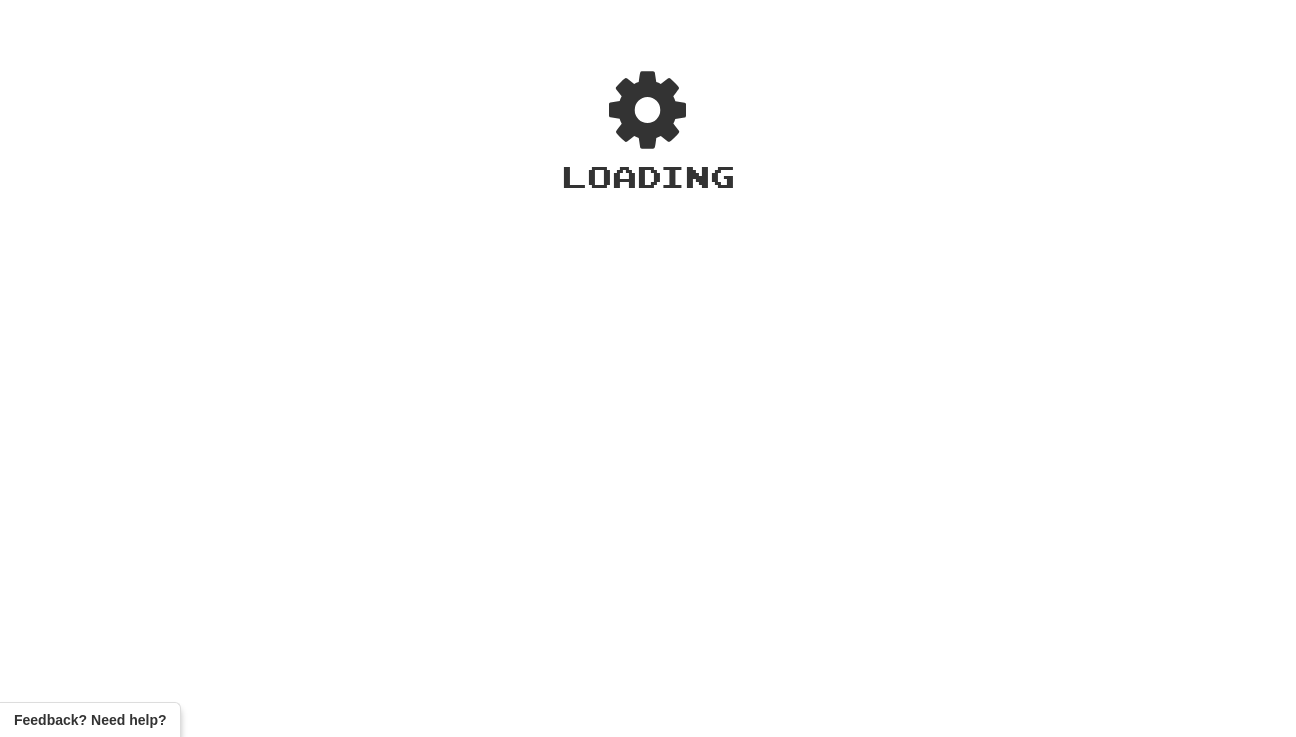 scroll, scrollTop: 0, scrollLeft: 0, axis: both 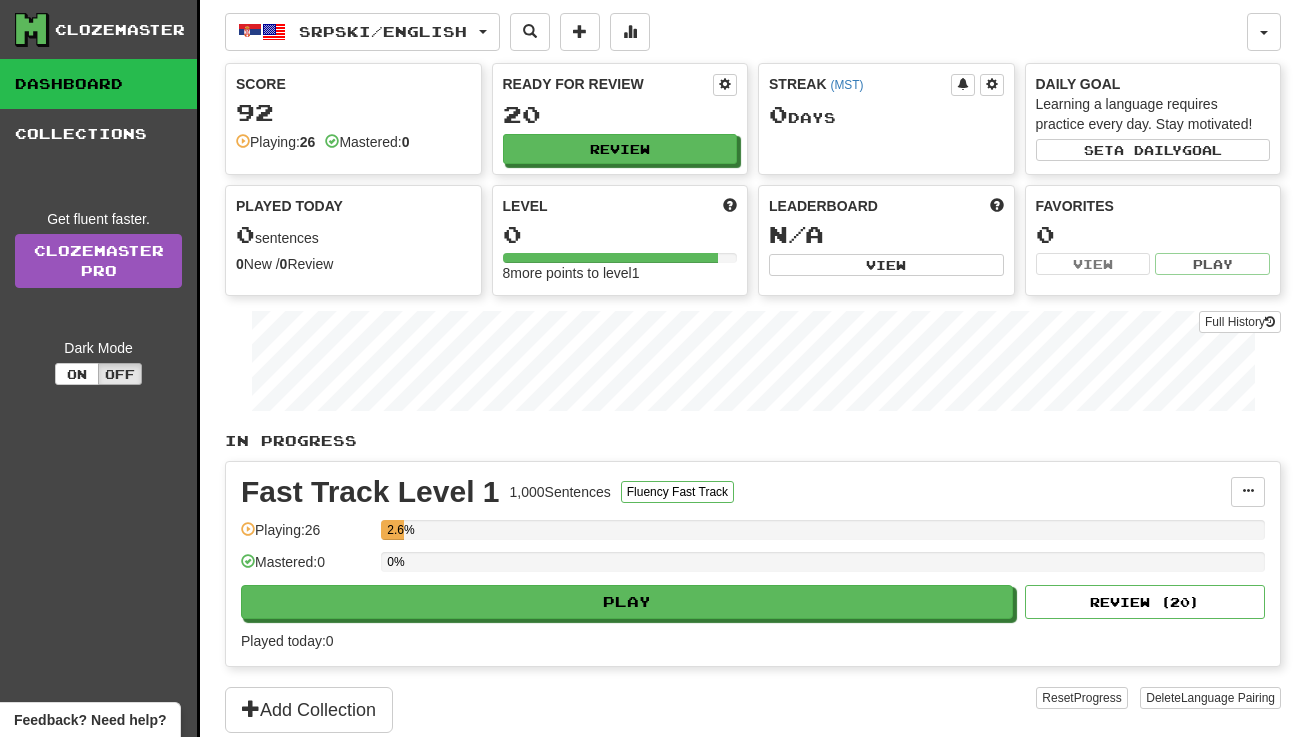 click on "Score 92  Playing:  26  Mastered:  0 Ready for Review 20   Review Streak   ( MST ) 0  Day s Daily Goal Learning a language requires practice every day. Stay motivated! Set  a daily  goal Played Today 0  sentences 0  New /  0  Review Full History  Level 0 8  more points to level  1 Leaderboard N/A View Favorites 0 View Play" at bounding box center (753, 179) 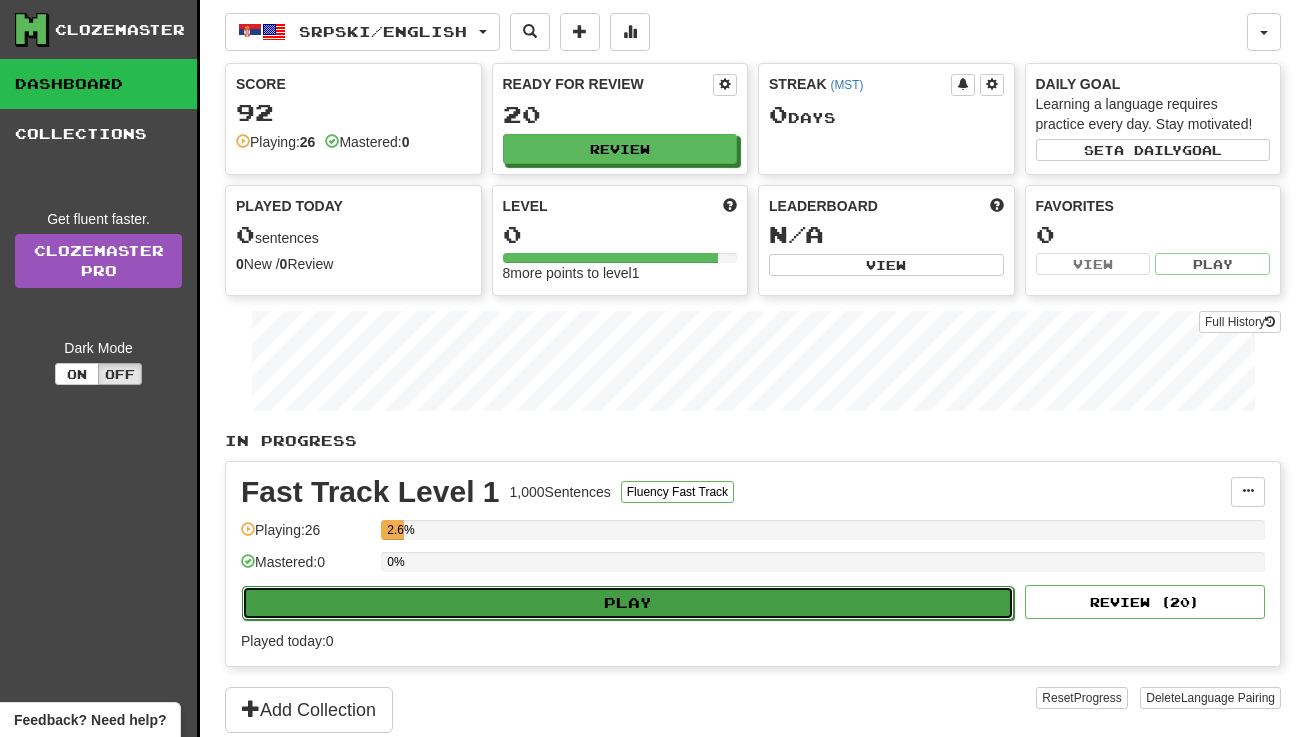 click on "Play" at bounding box center [628, 603] 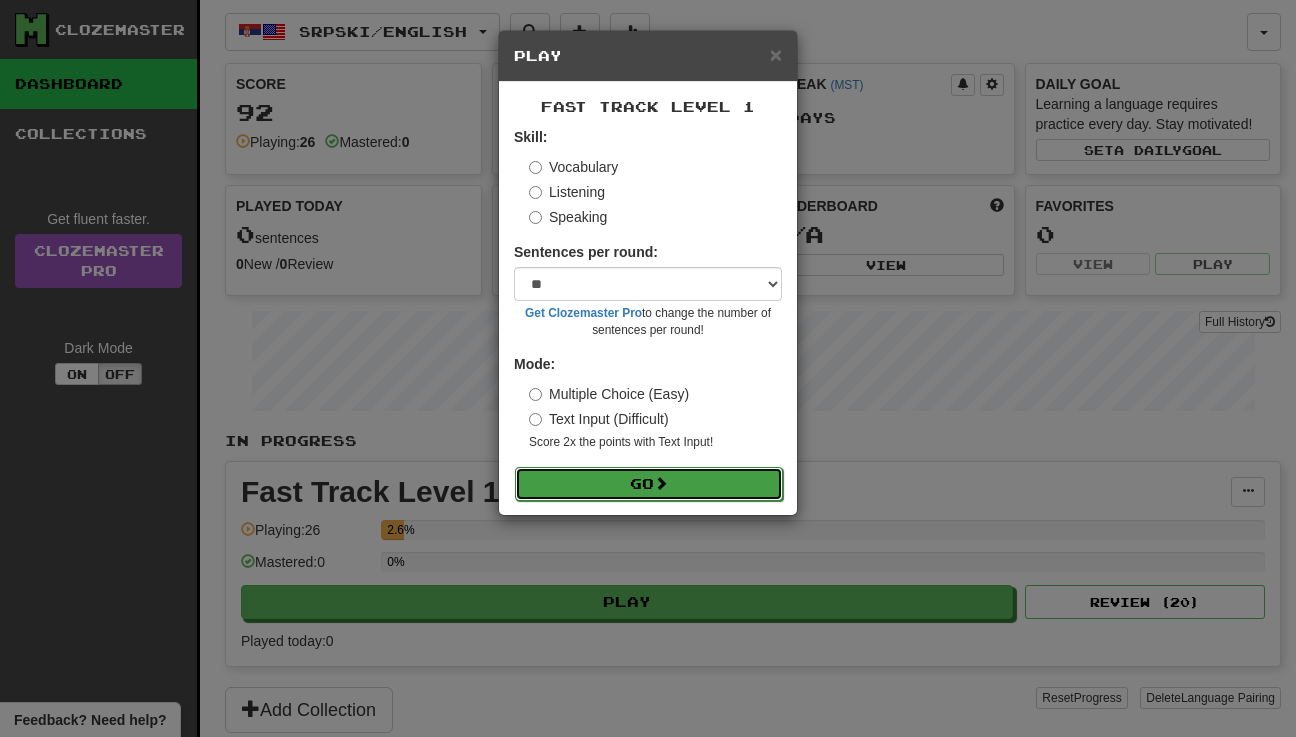 click on "Go" at bounding box center (649, 484) 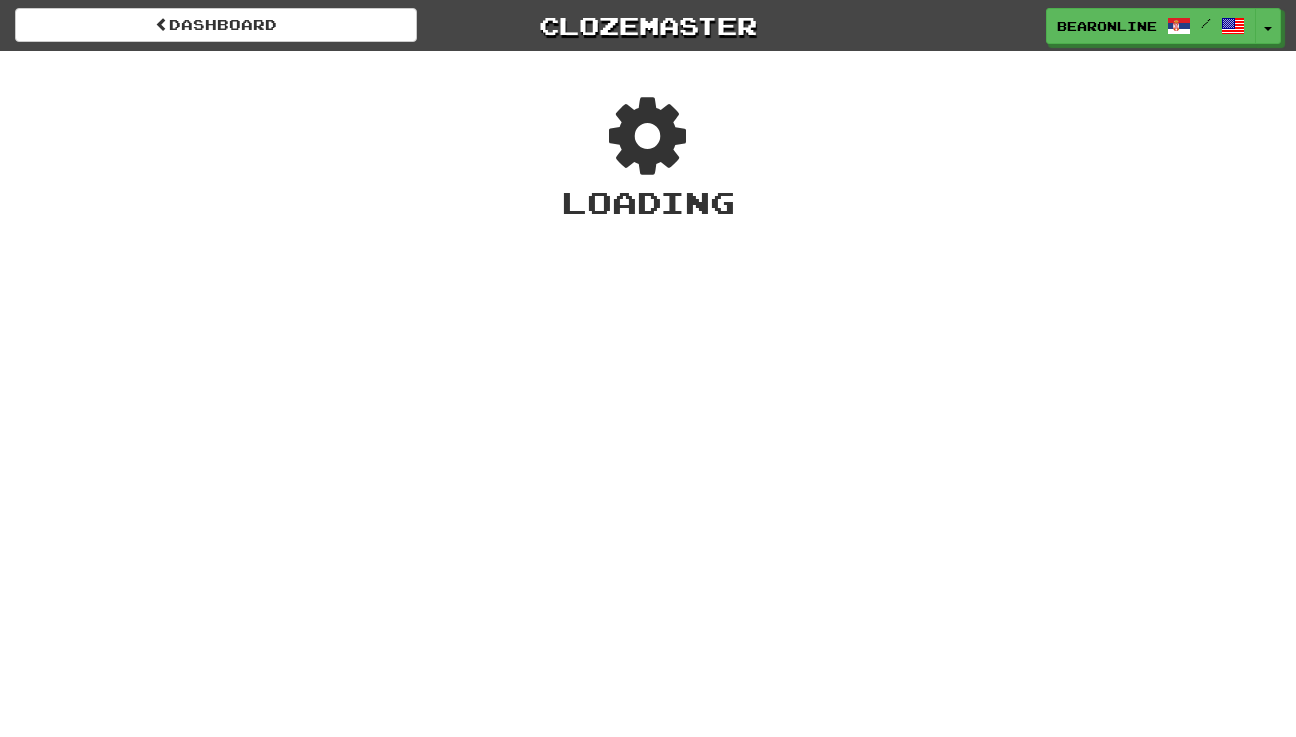scroll, scrollTop: 0, scrollLeft: 0, axis: both 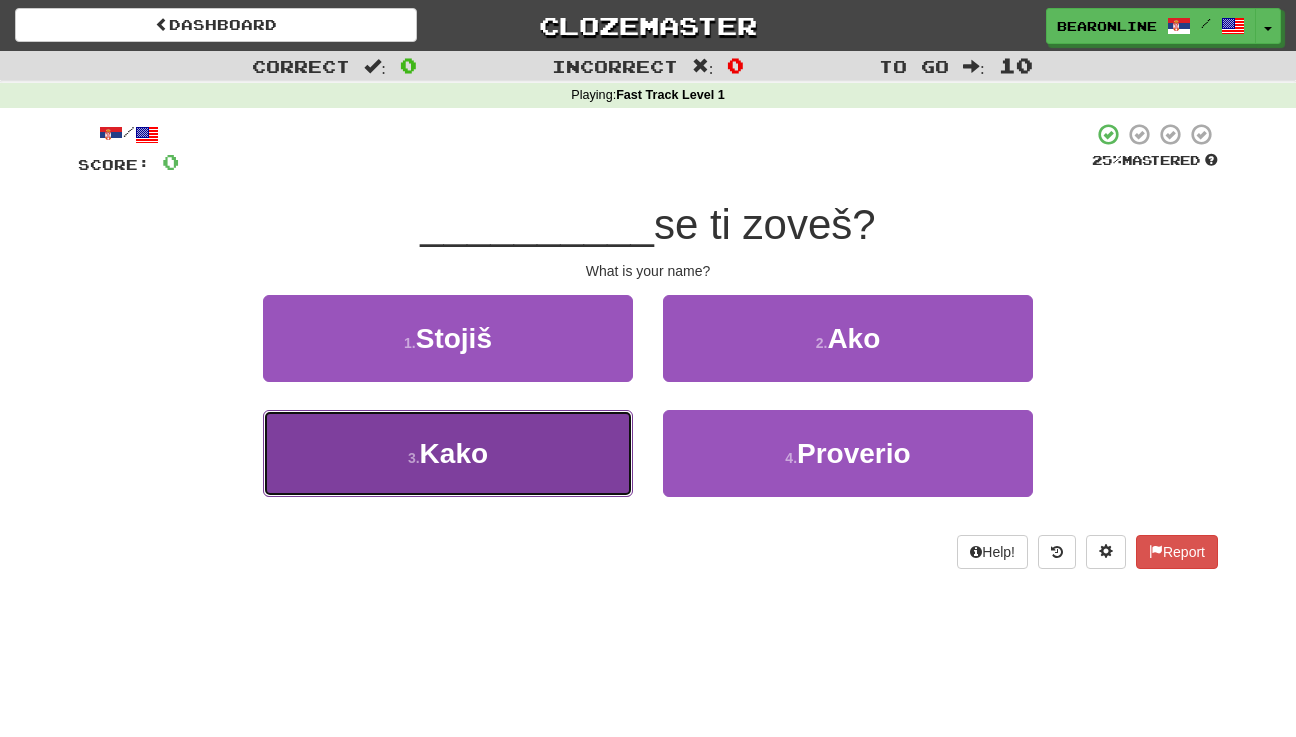 click on "3 .  Kako" at bounding box center (448, 453) 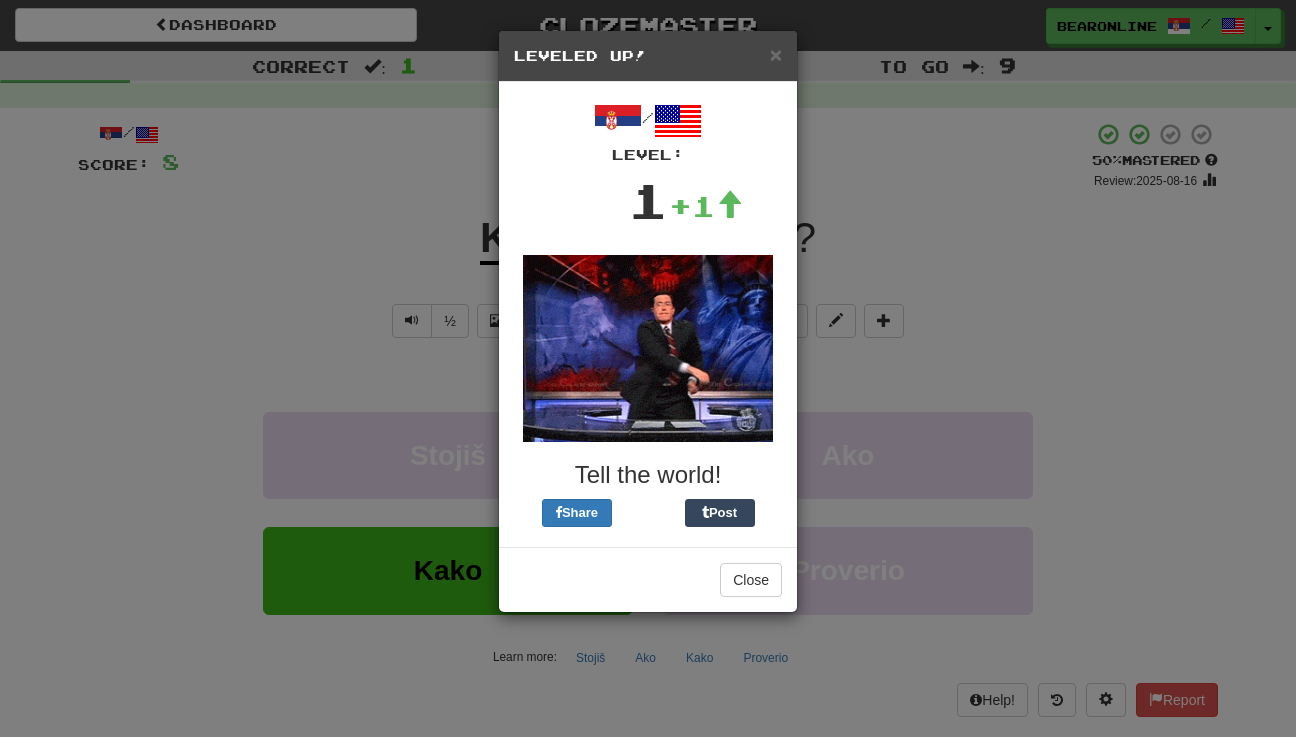 click on "× Leveled Up!" at bounding box center (648, 56) 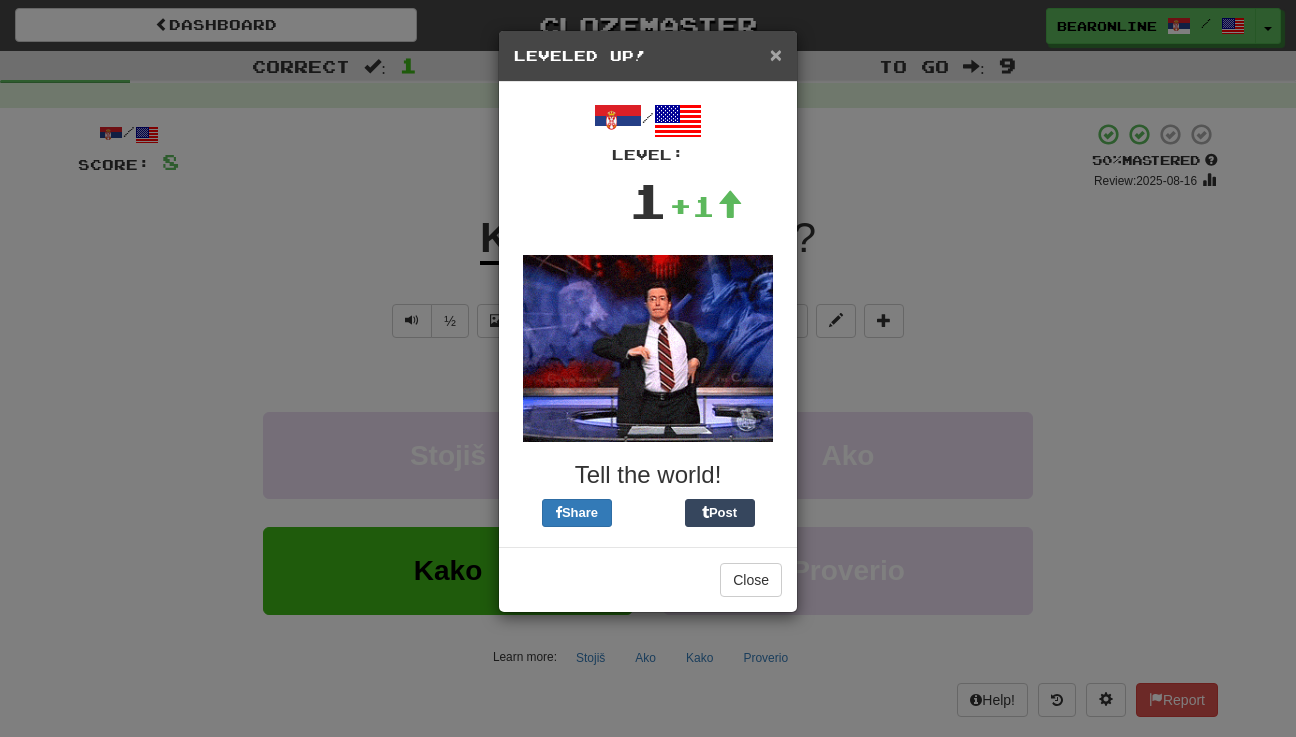click on "×" at bounding box center (776, 54) 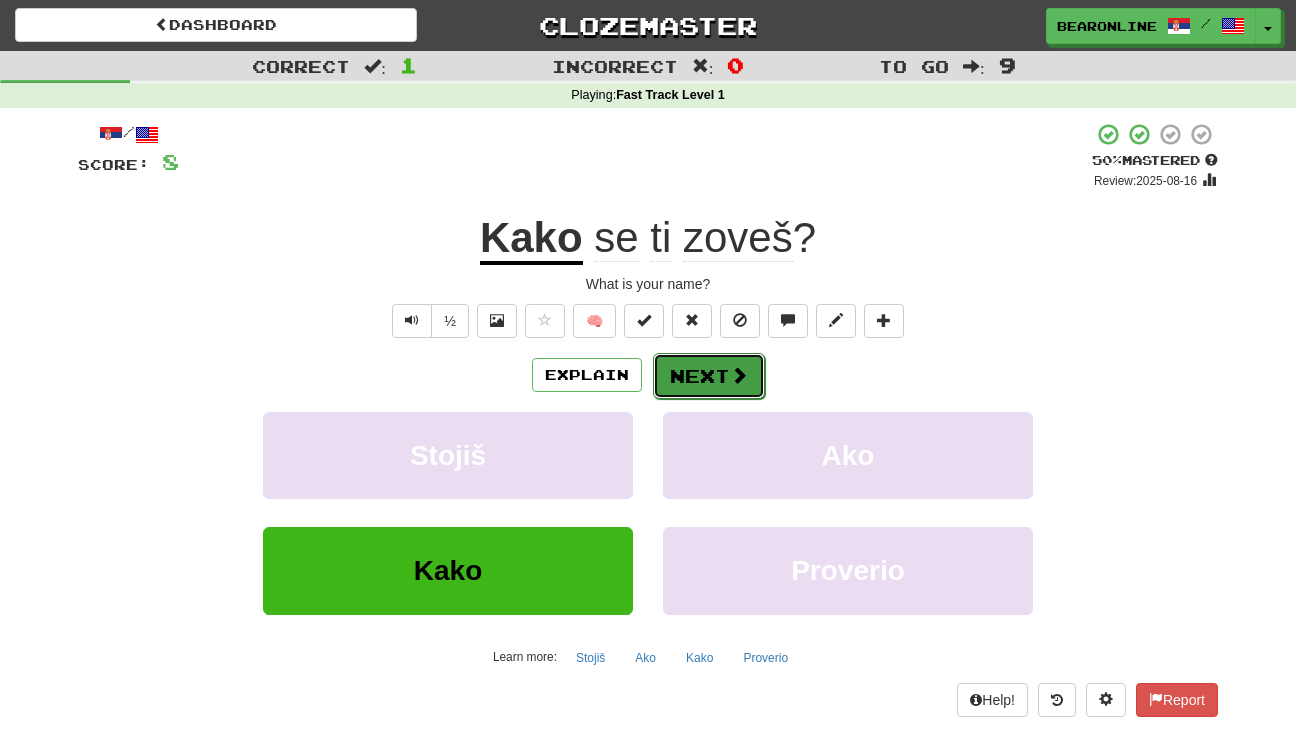 click at bounding box center [739, 375] 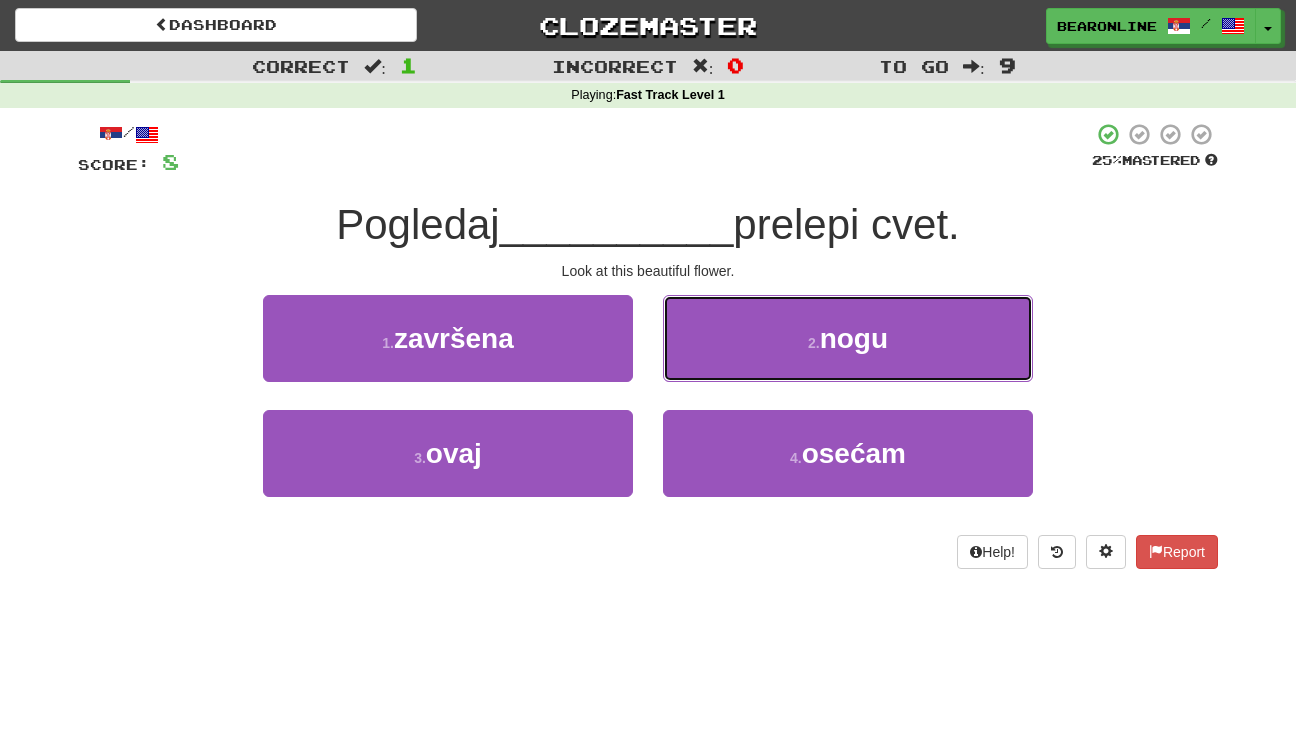click on "2 .  nogu" at bounding box center (848, 338) 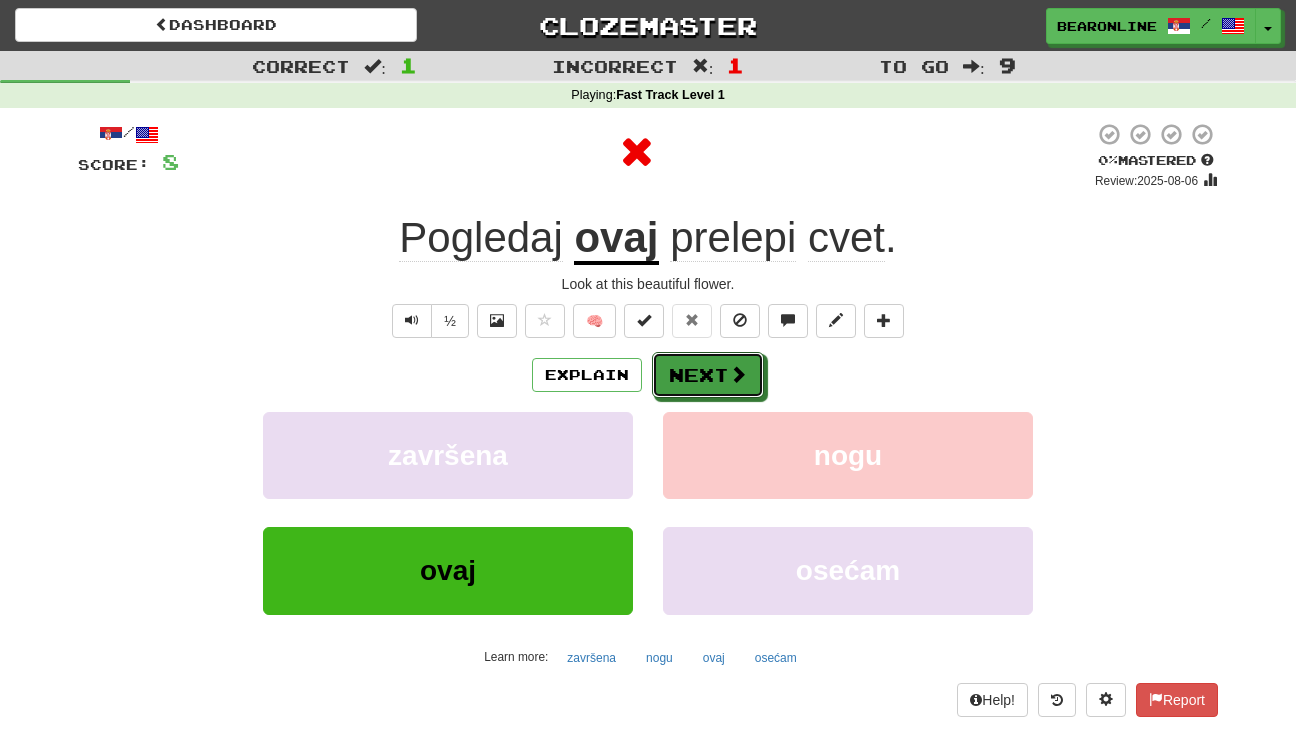 click at bounding box center (738, 374) 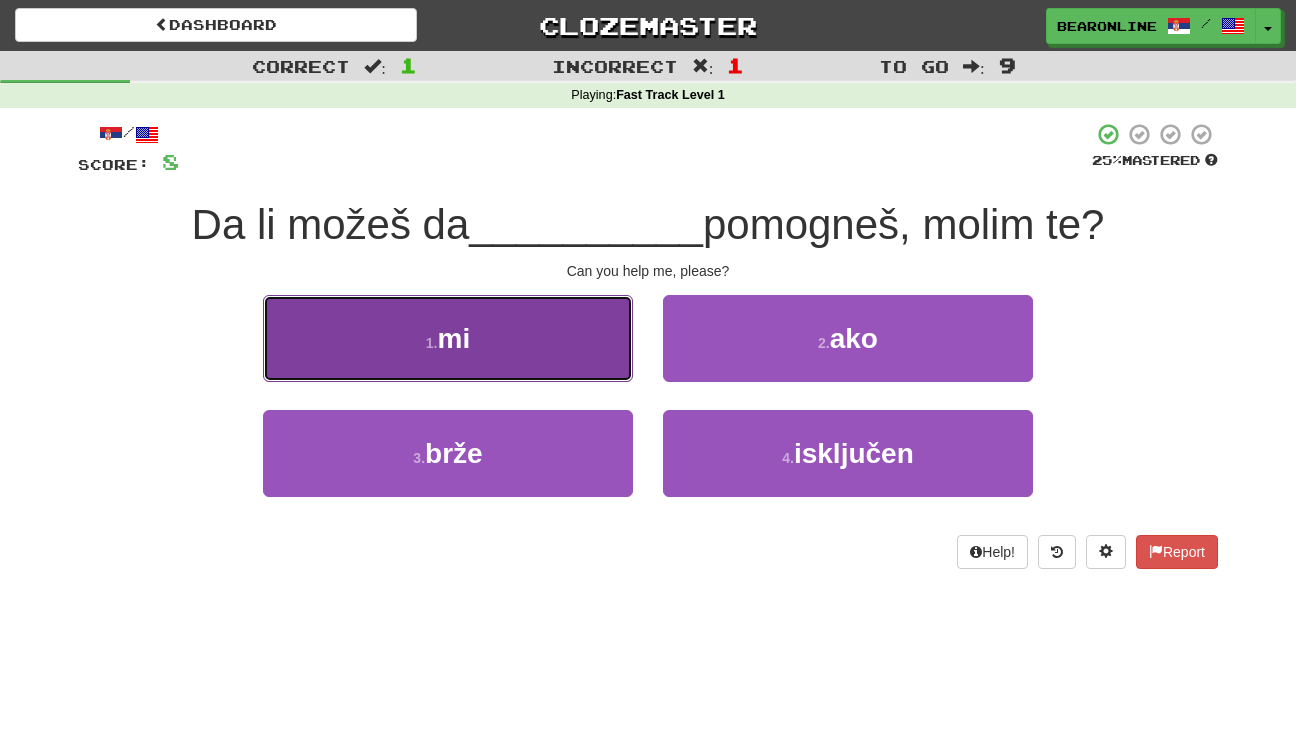 click on "1 ." at bounding box center (432, 343) 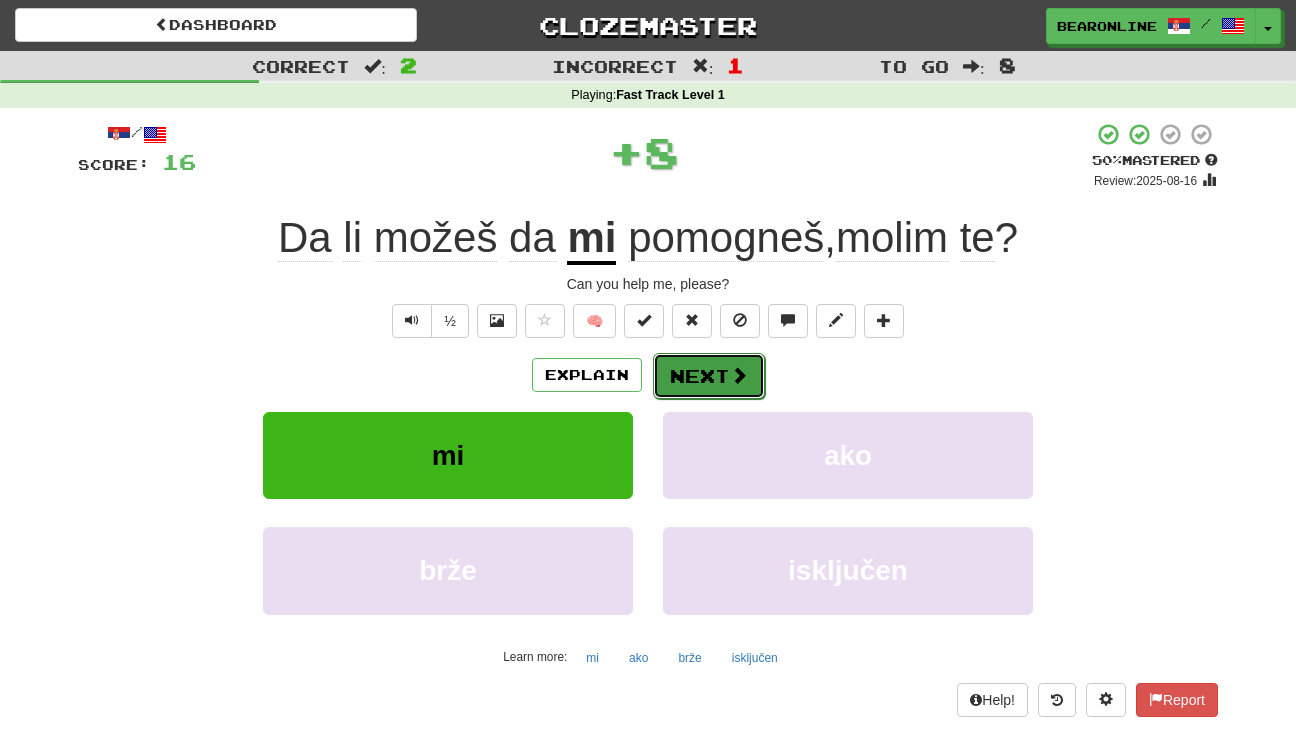 click at bounding box center (739, 375) 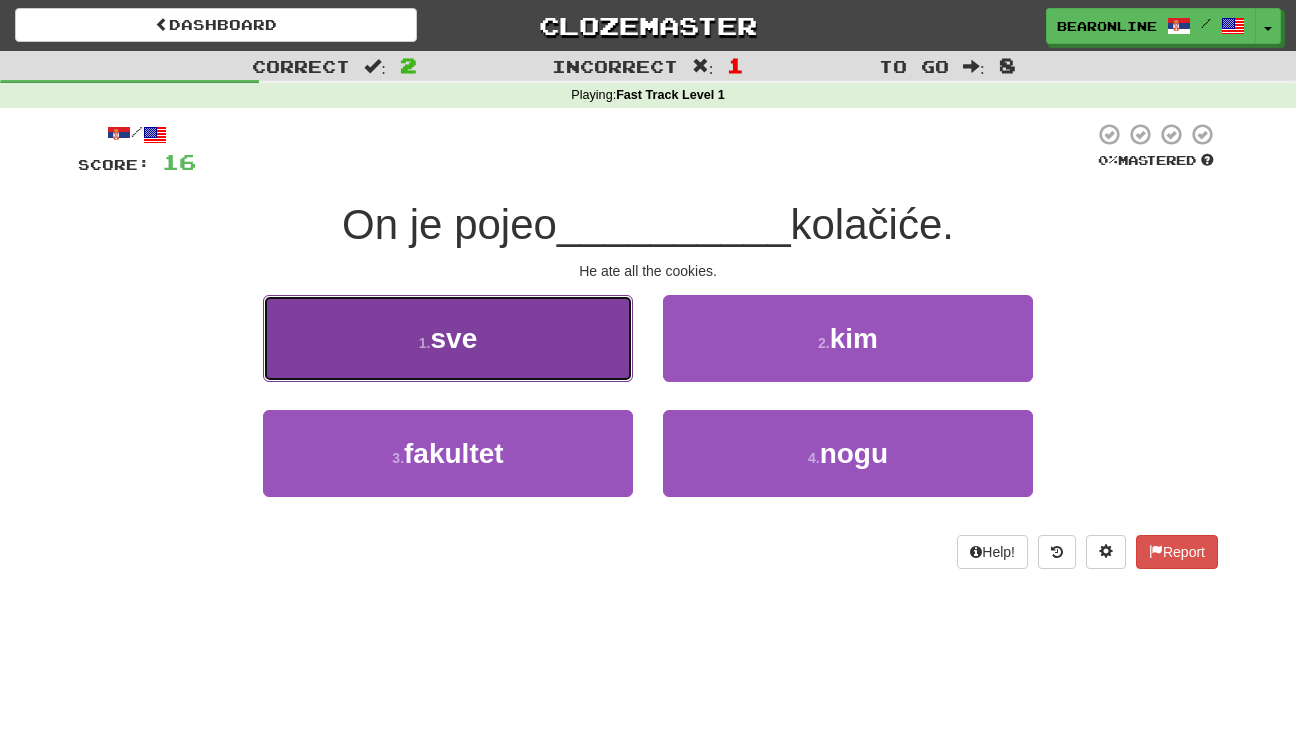 click on "1 .  sve" at bounding box center [448, 338] 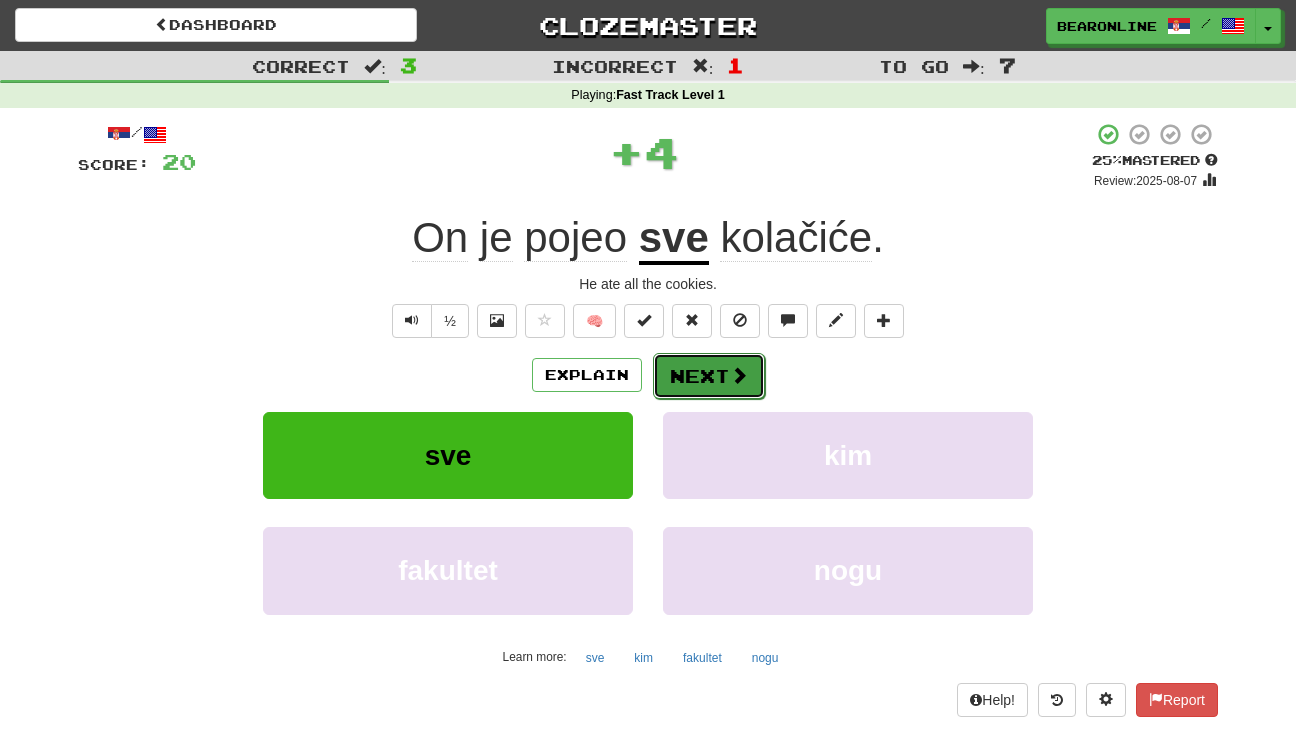 click on "Next" at bounding box center (709, 376) 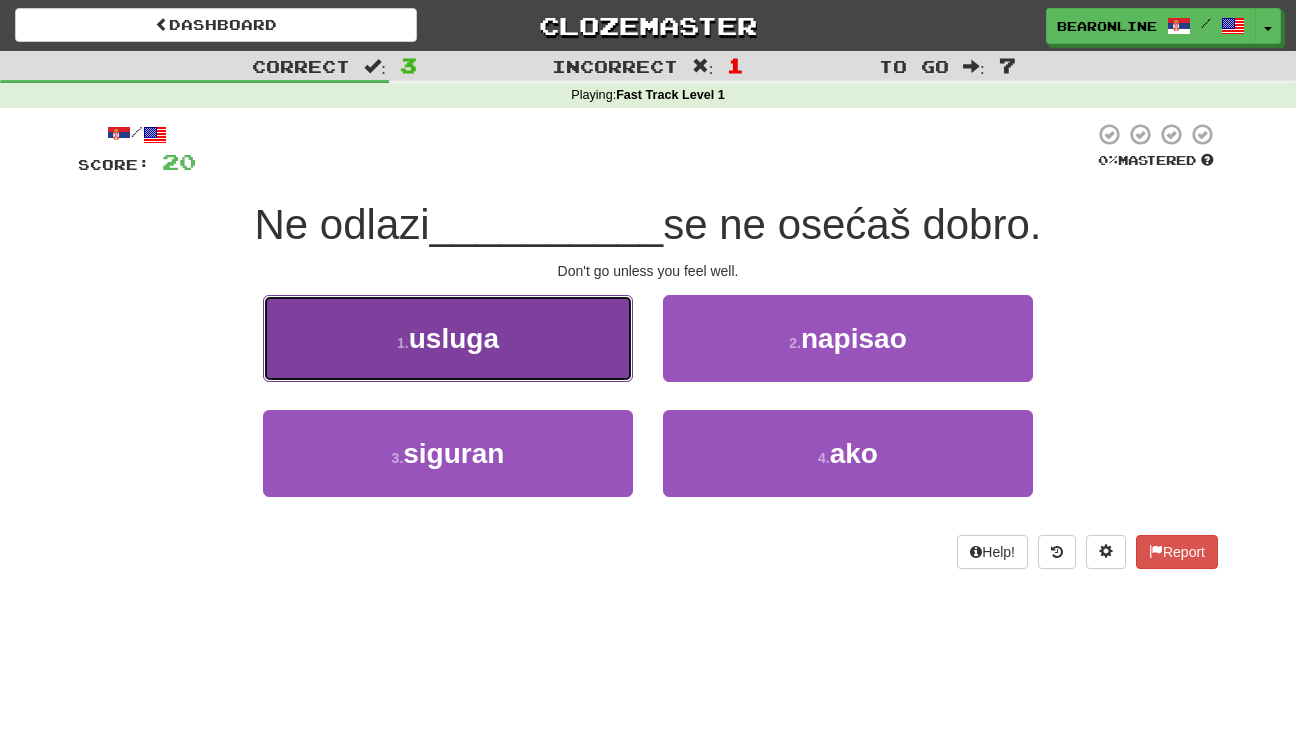 click on "1 .  usluga" at bounding box center [448, 338] 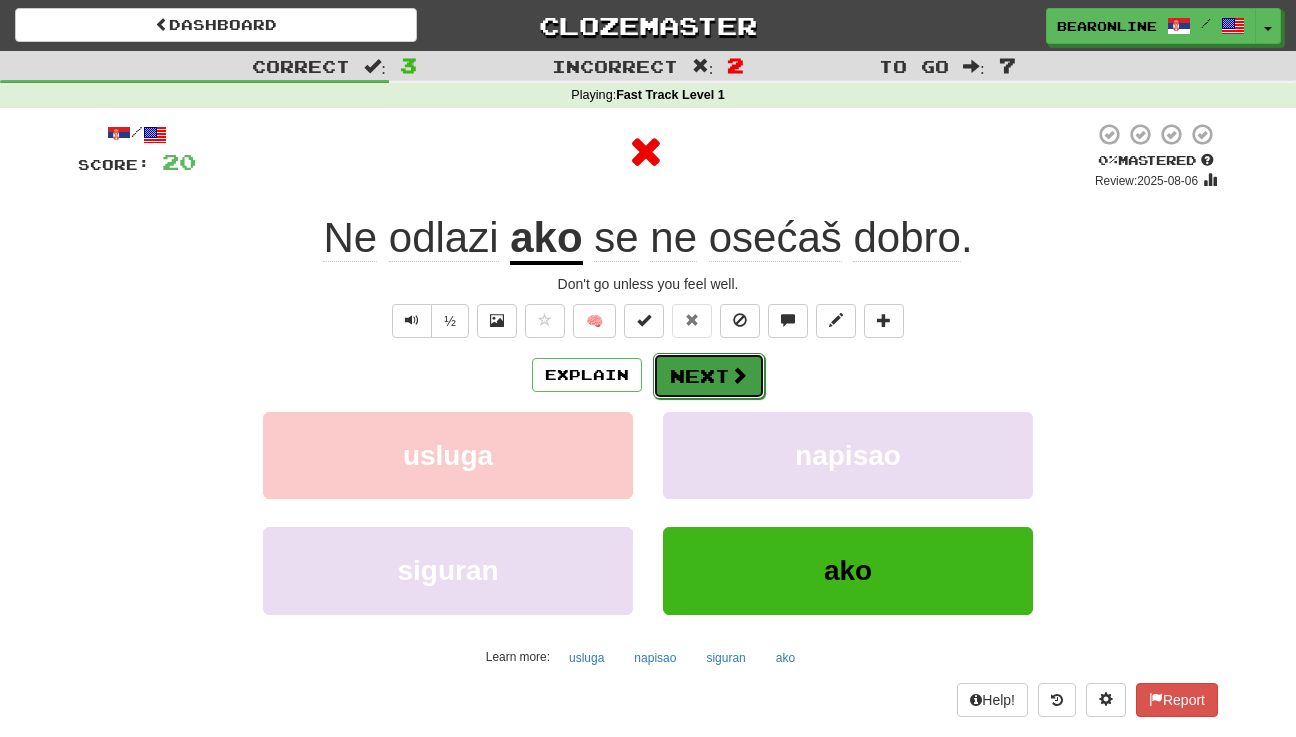 click on "Next" at bounding box center (709, 376) 